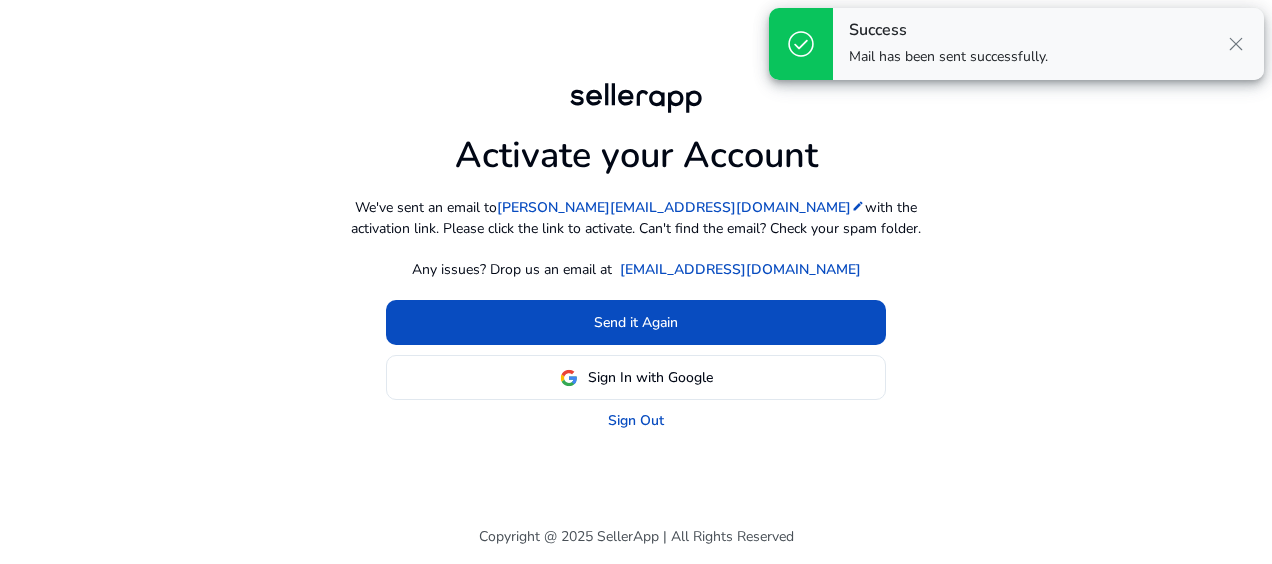 scroll, scrollTop: 0, scrollLeft: 0, axis: both 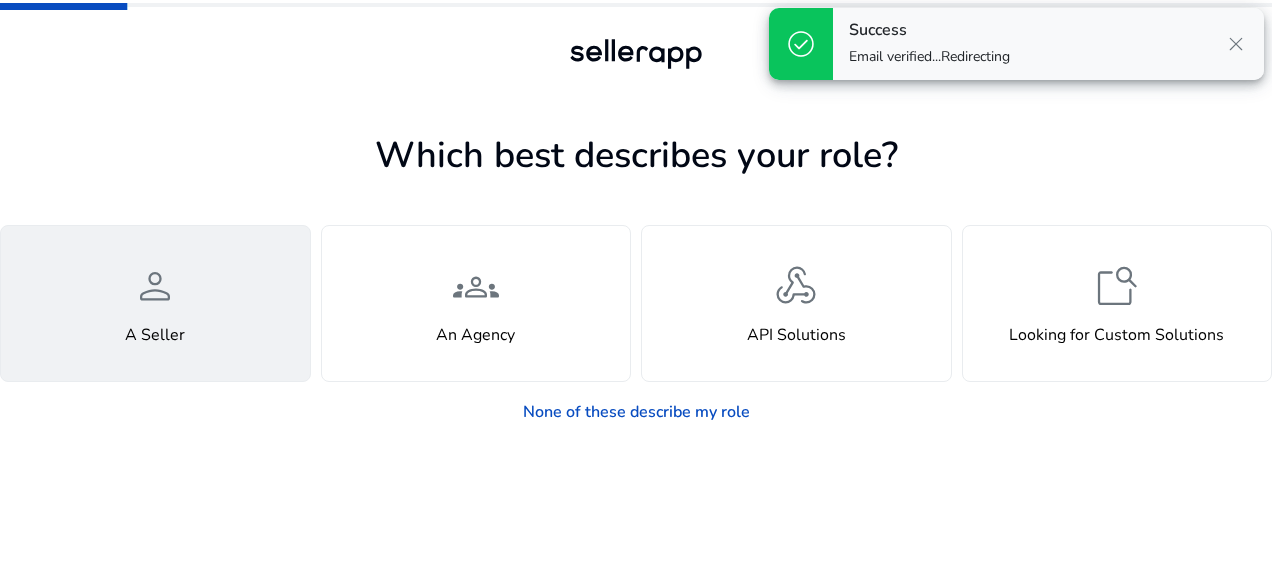 click on "person  A Seller" 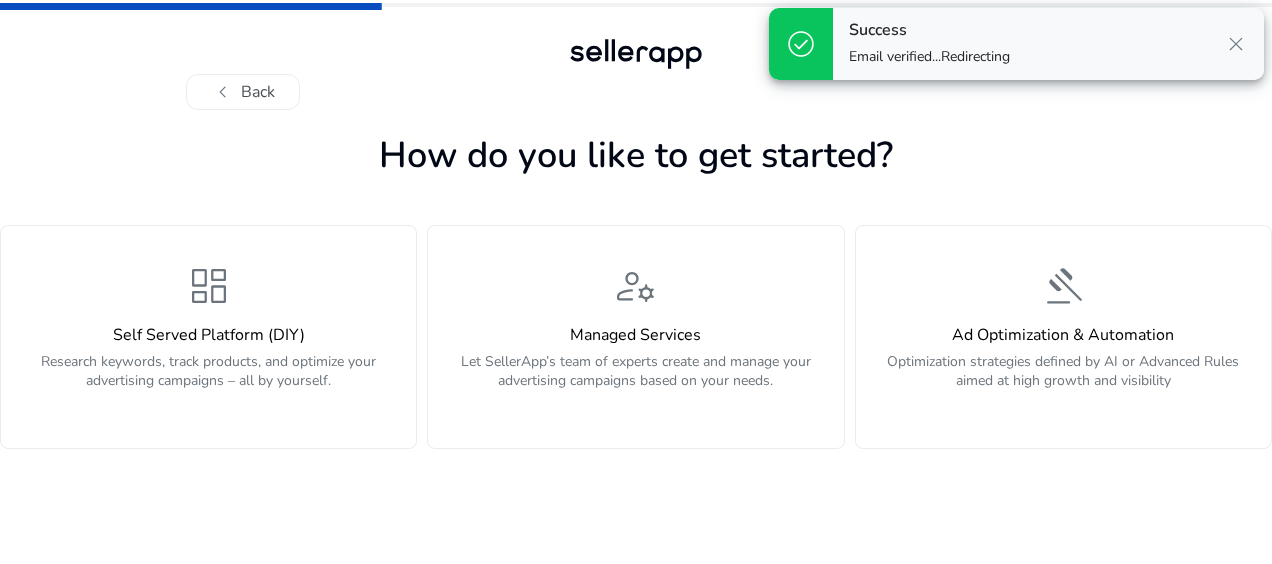 click on "close" at bounding box center [1236, 44] 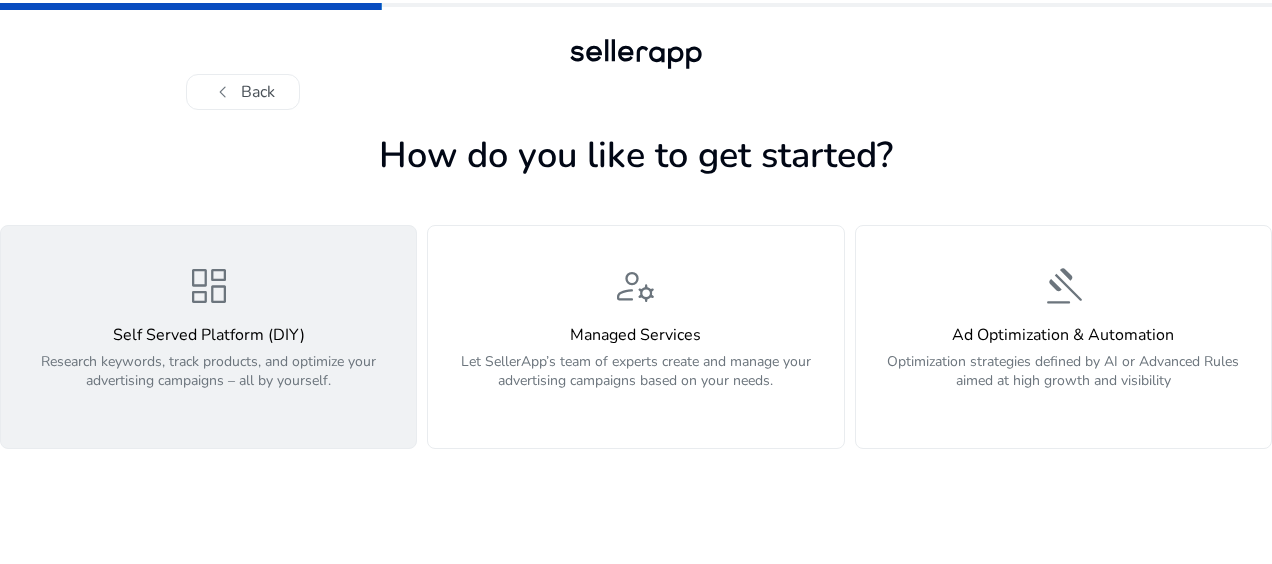 click on "Self Served Platform (DIY)" 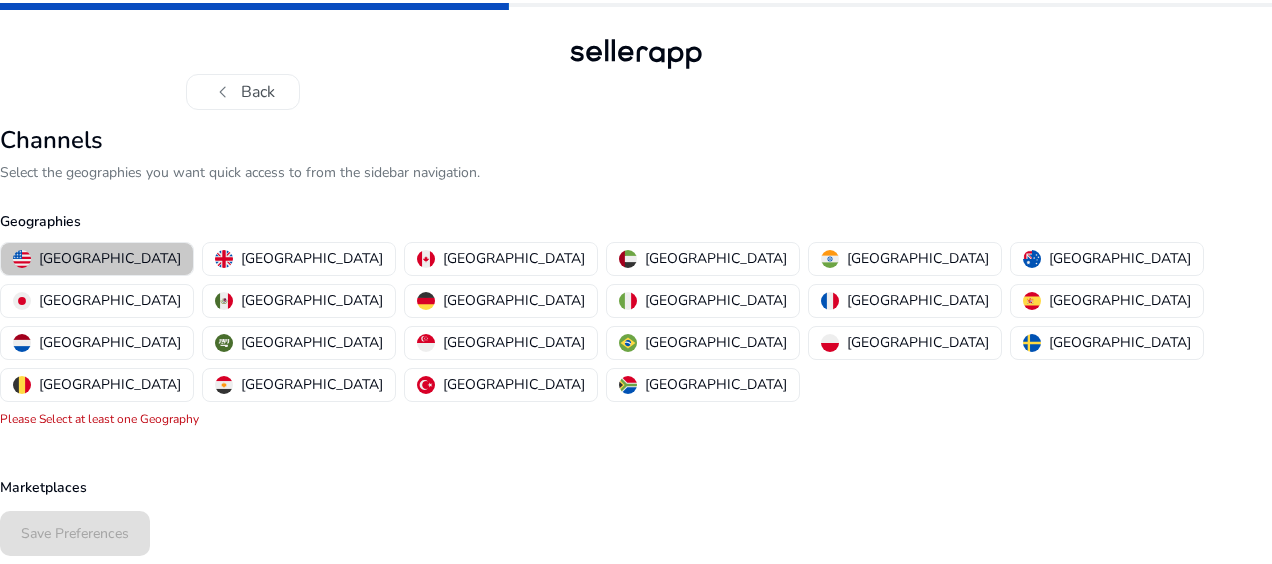 click on "[GEOGRAPHIC_DATA]" at bounding box center (110, 258) 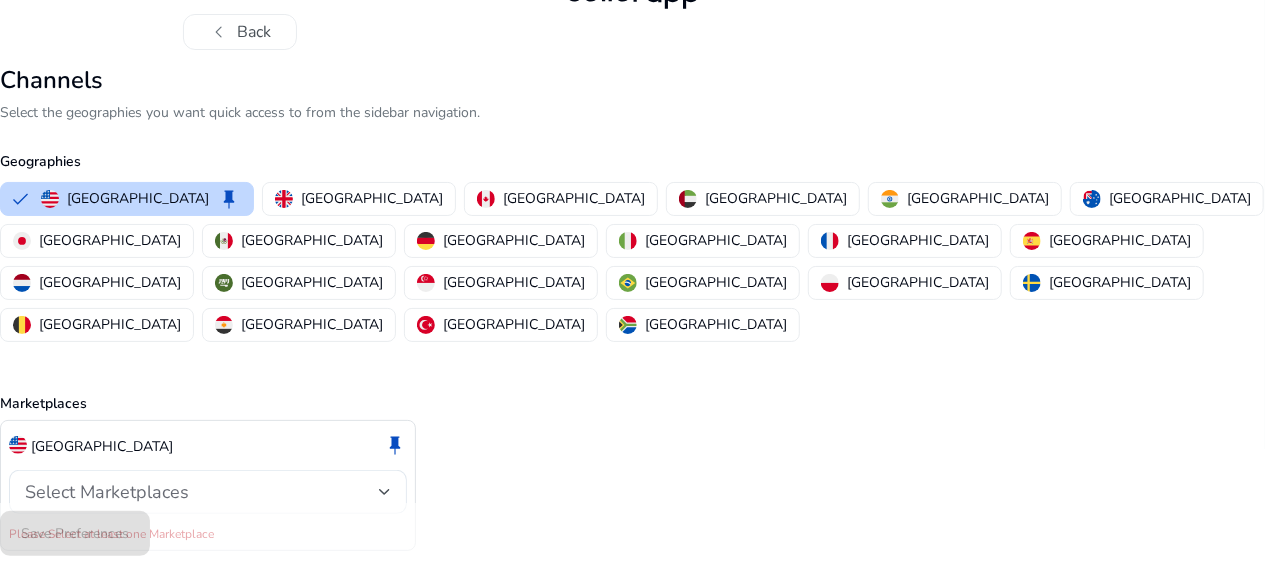 scroll, scrollTop: 79, scrollLeft: 0, axis: vertical 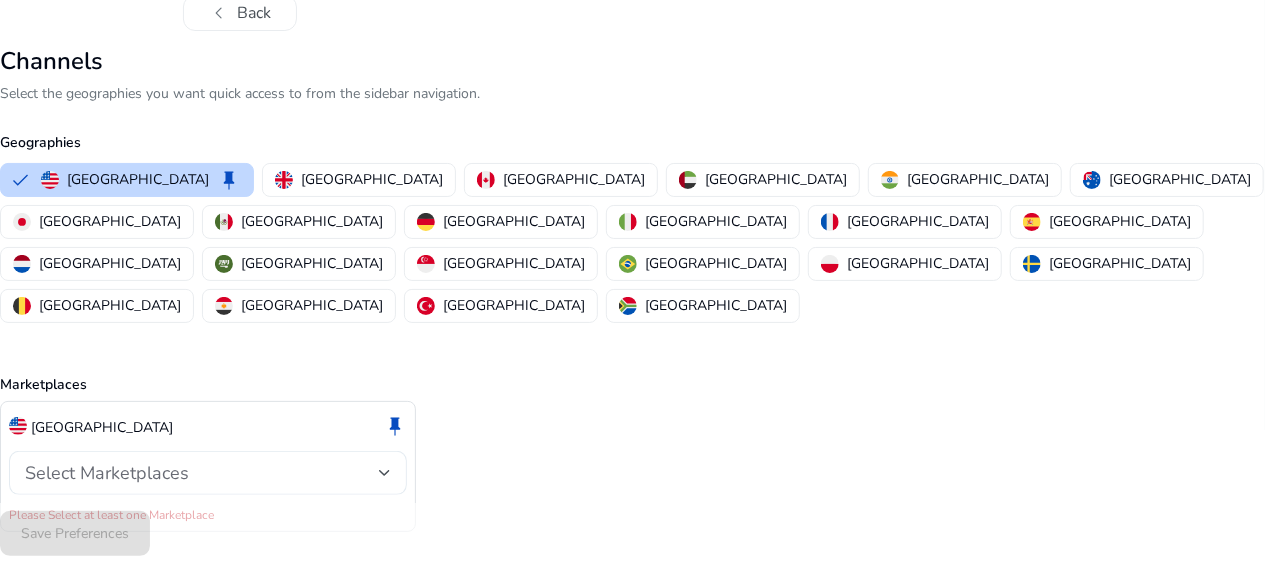click on "Select Marketplaces" at bounding box center (107, 473) 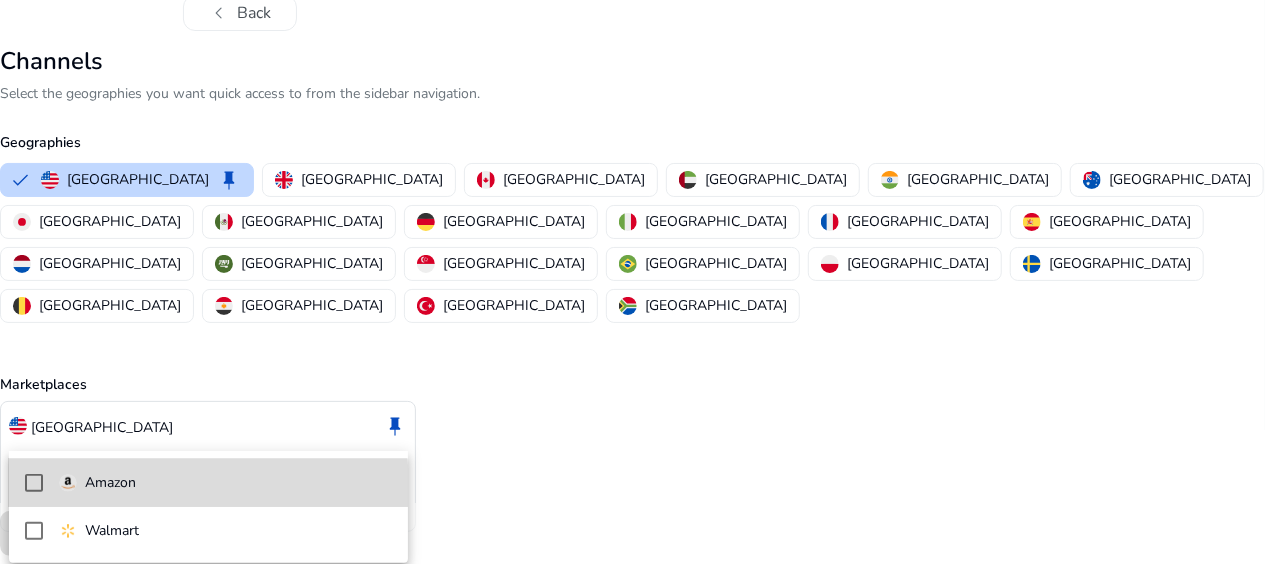 click on "Amazon" at bounding box center [110, 483] 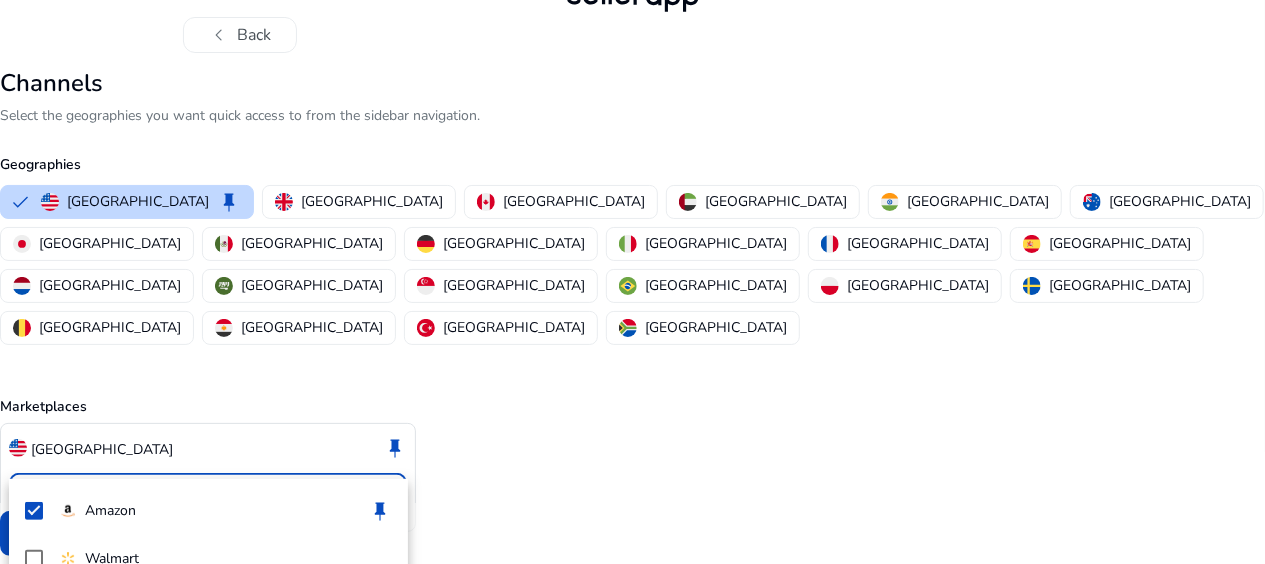 click at bounding box center (632, 282) 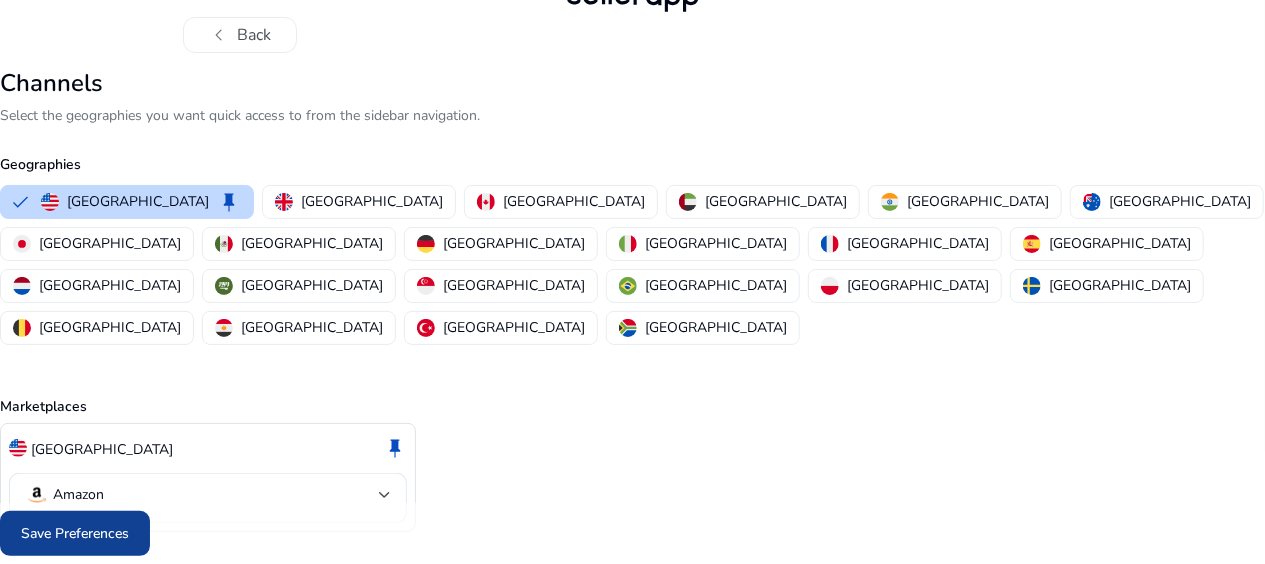 click on "Save Preferences" 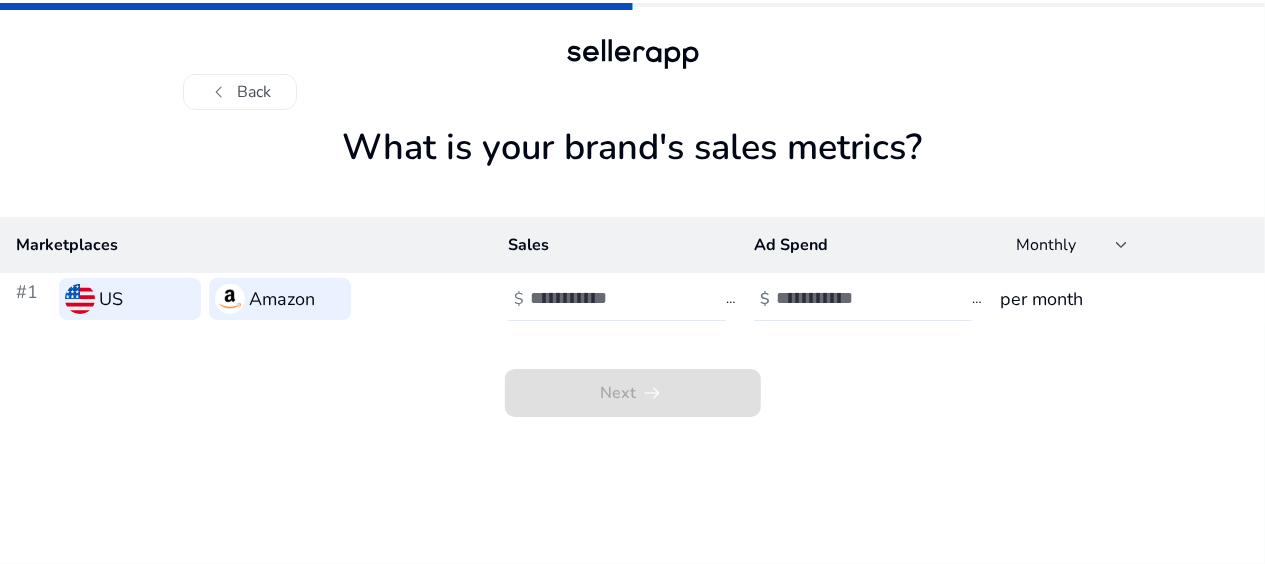 scroll, scrollTop: 0, scrollLeft: 0, axis: both 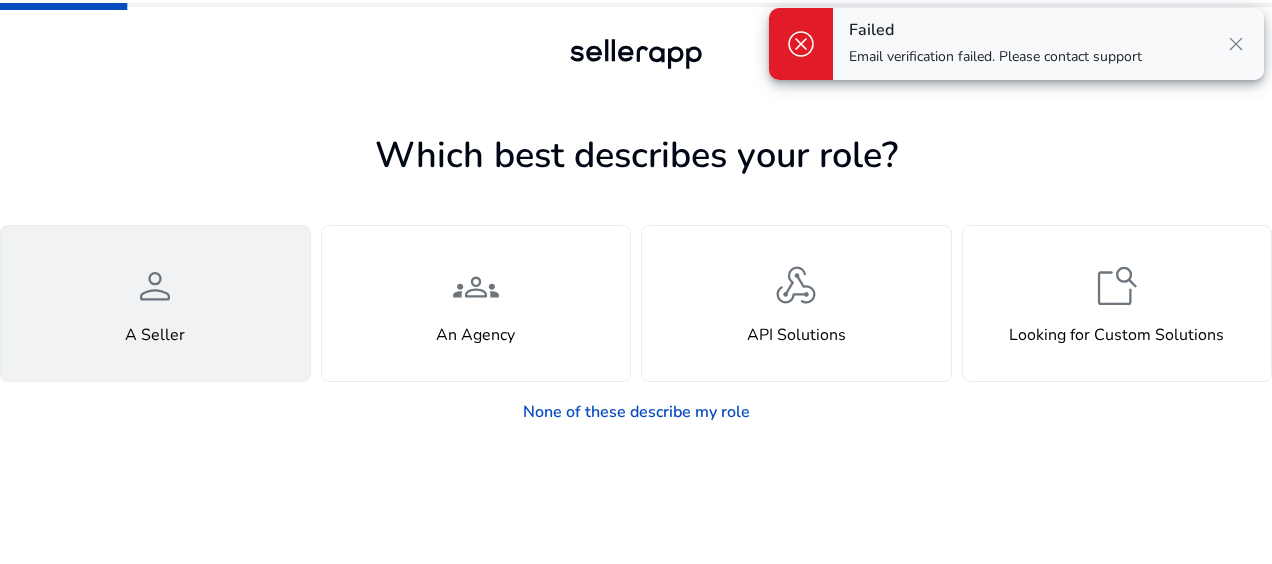 click on "person  A Seller" 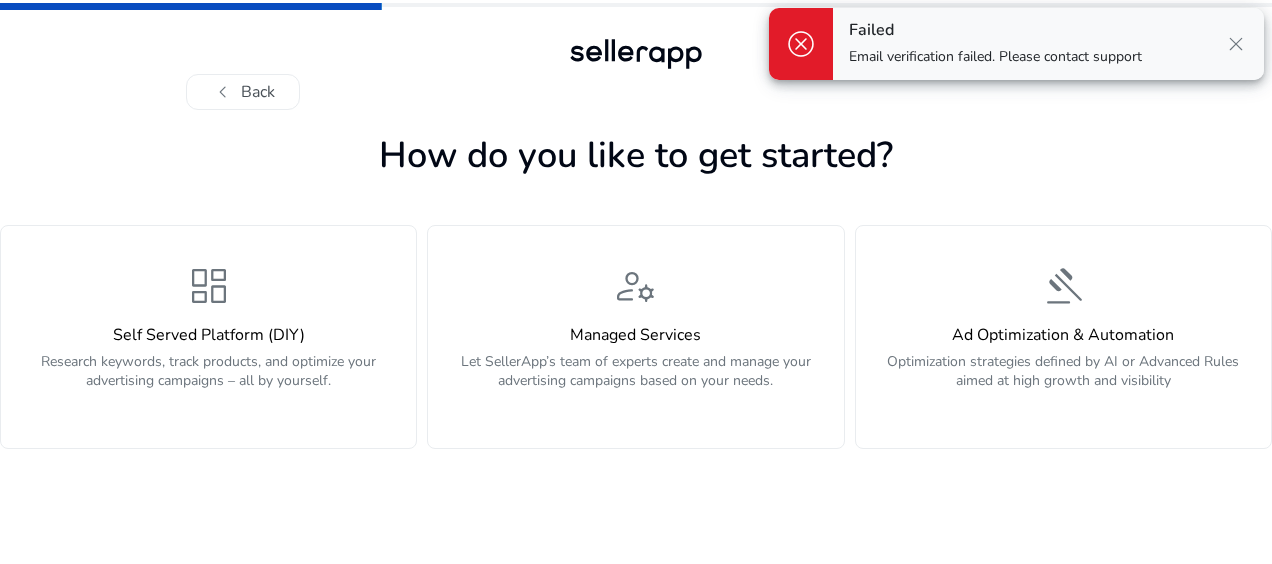 click on "close" at bounding box center (1236, 44) 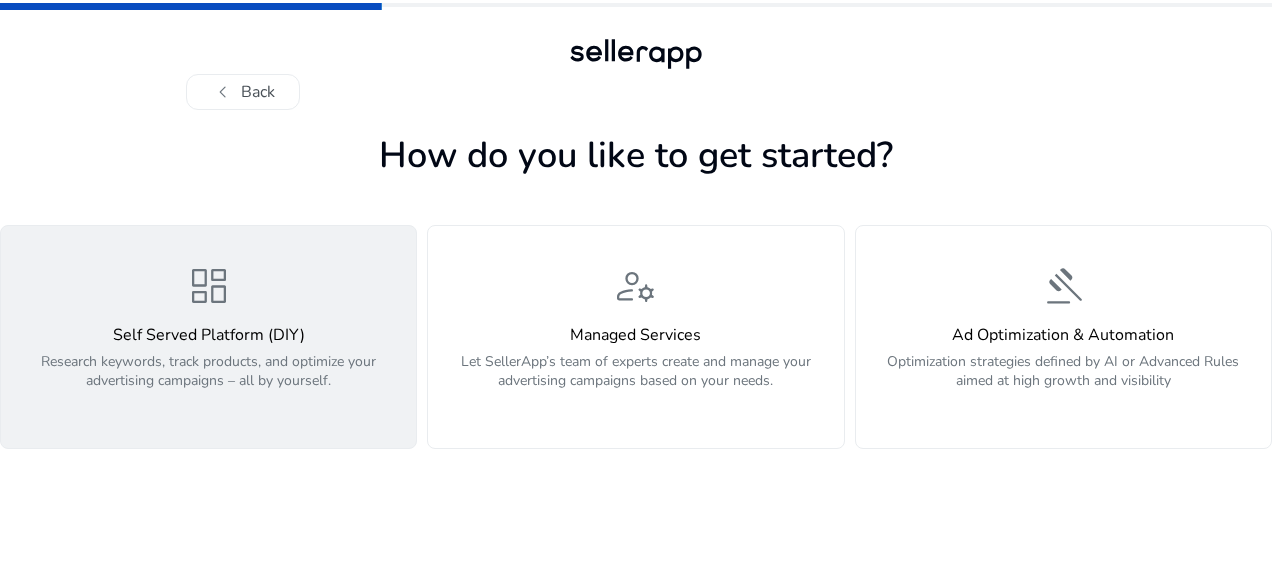 click on "dashboard  Self Served Platform (DIY)  Research keywords, track products, and optimize your advertising campaigns – all by yourself." 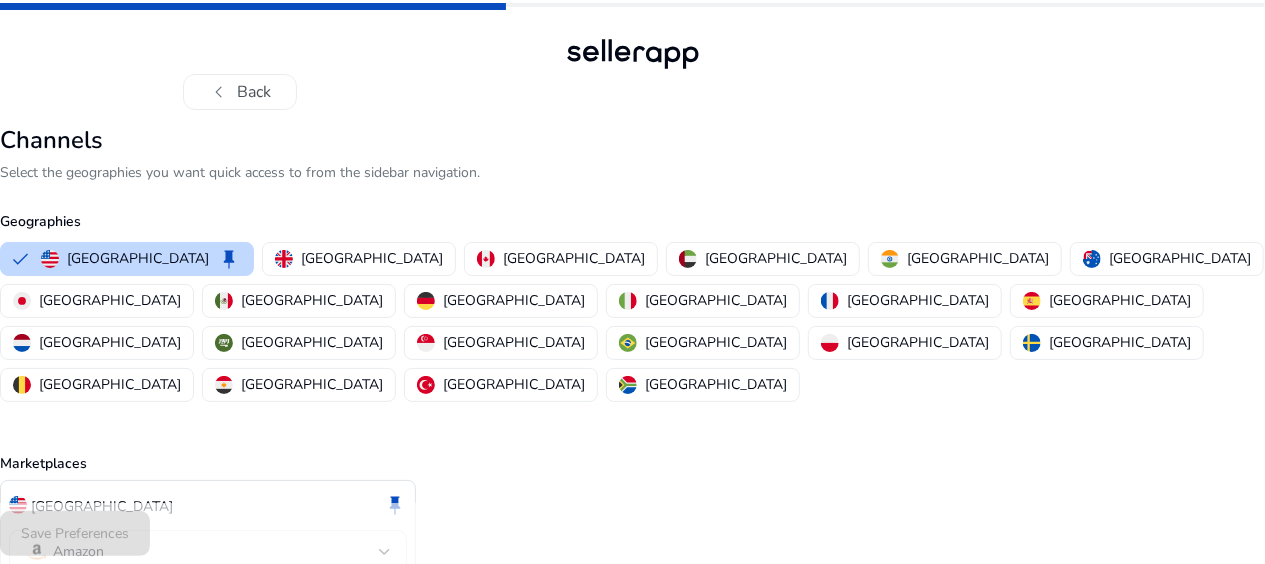 click on "Save Preferences" 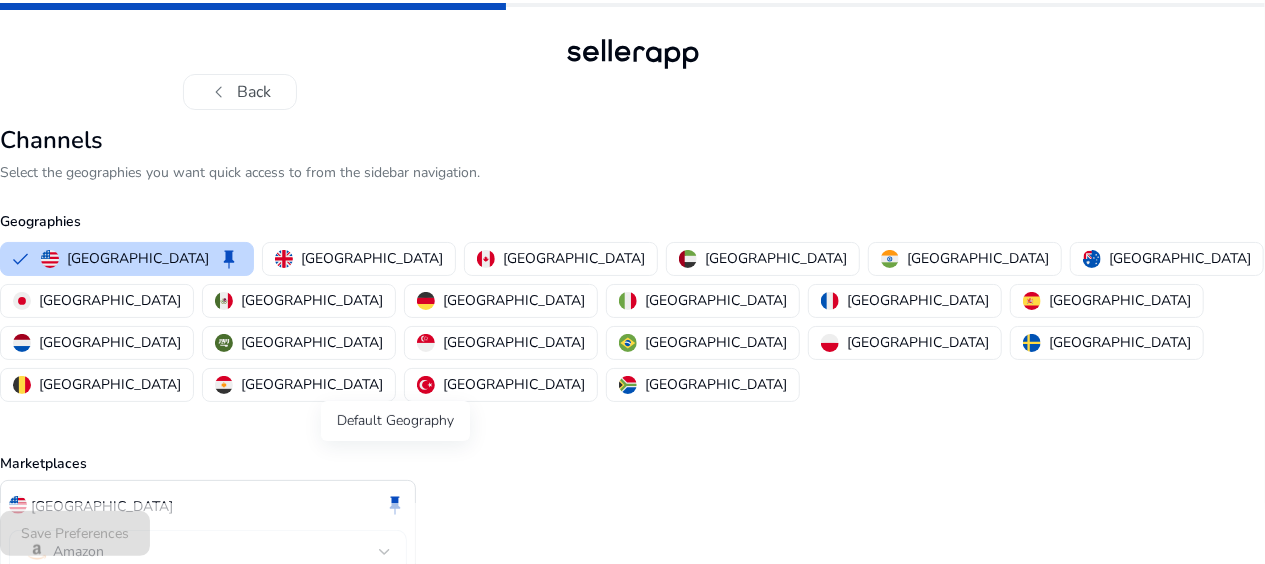 click on "Default Geography" at bounding box center (395, 421) 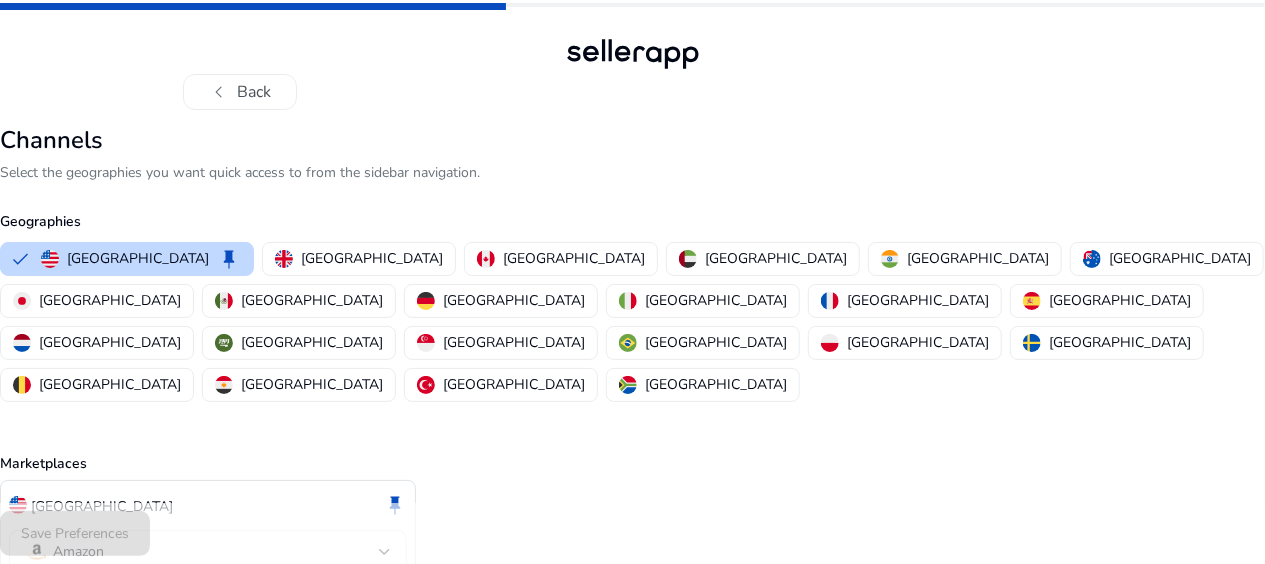 click on "Amazon" at bounding box center (202, 552) 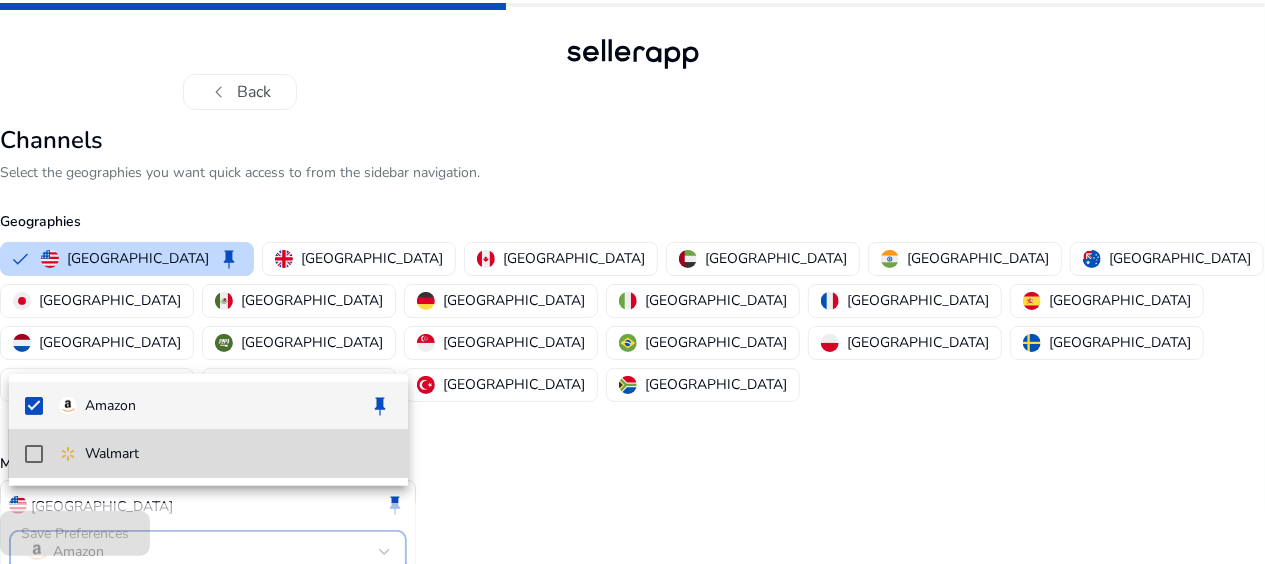 click on "Walmart" at bounding box center [225, 454] 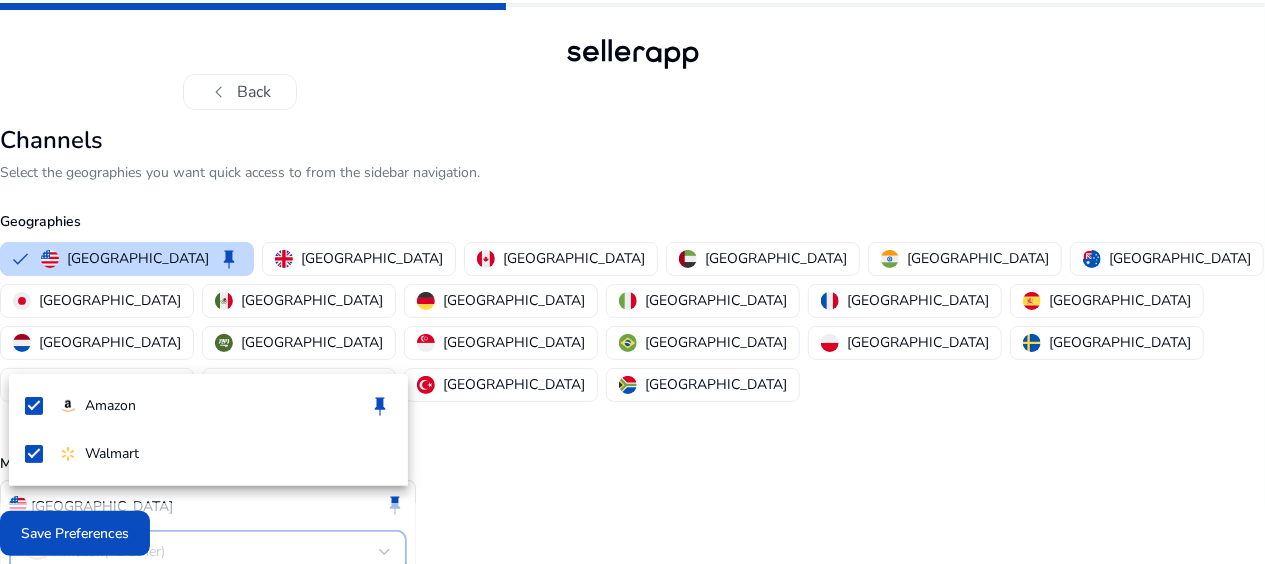 click at bounding box center [632, 282] 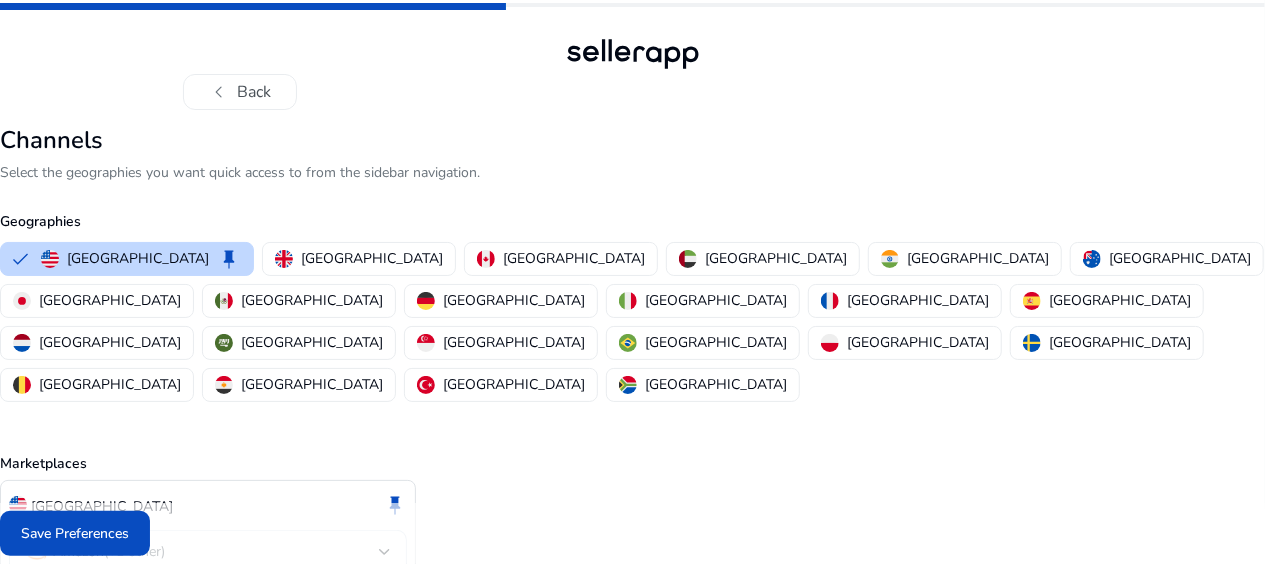 click on "Marketplaces" 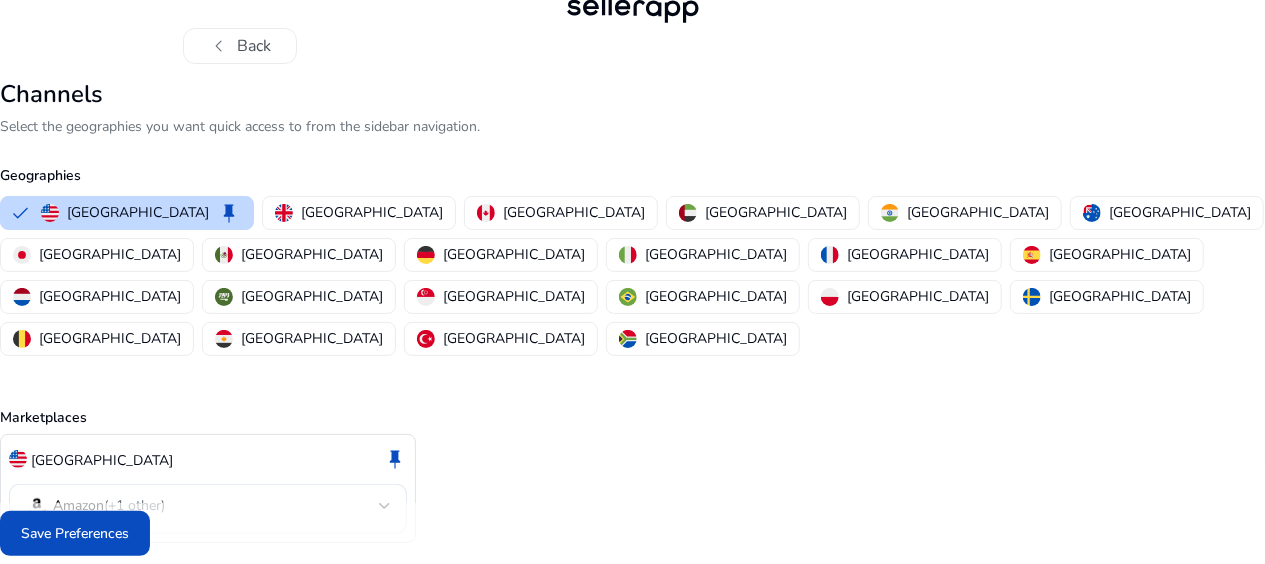 scroll, scrollTop: 57, scrollLeft: 0, axis: vertical 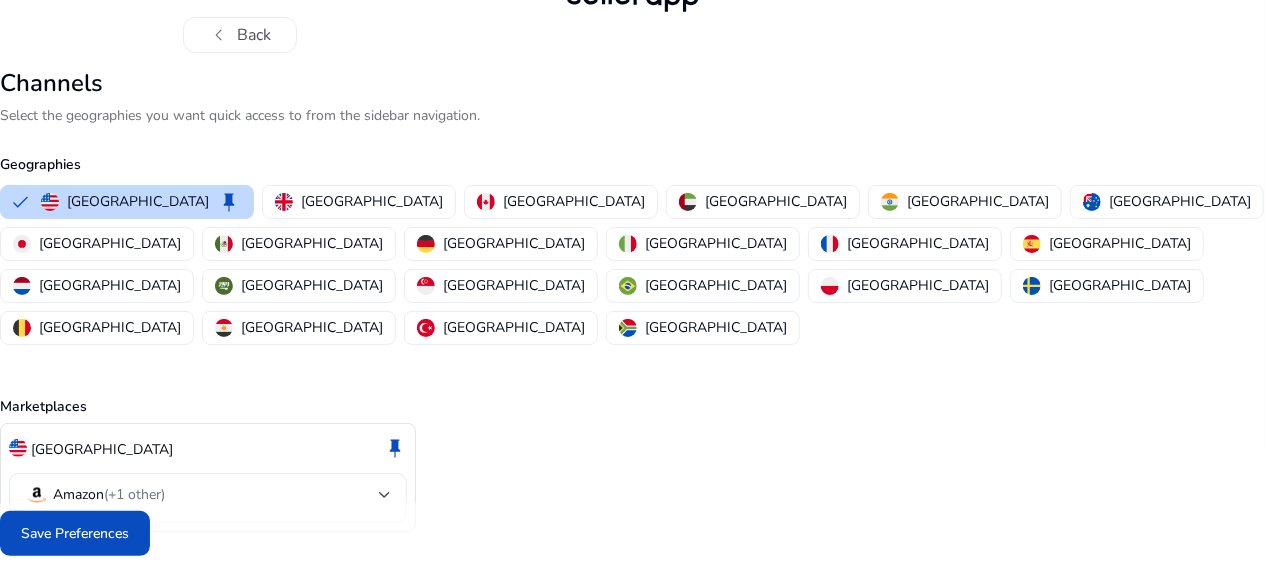 click at bounding box center (385, 495) 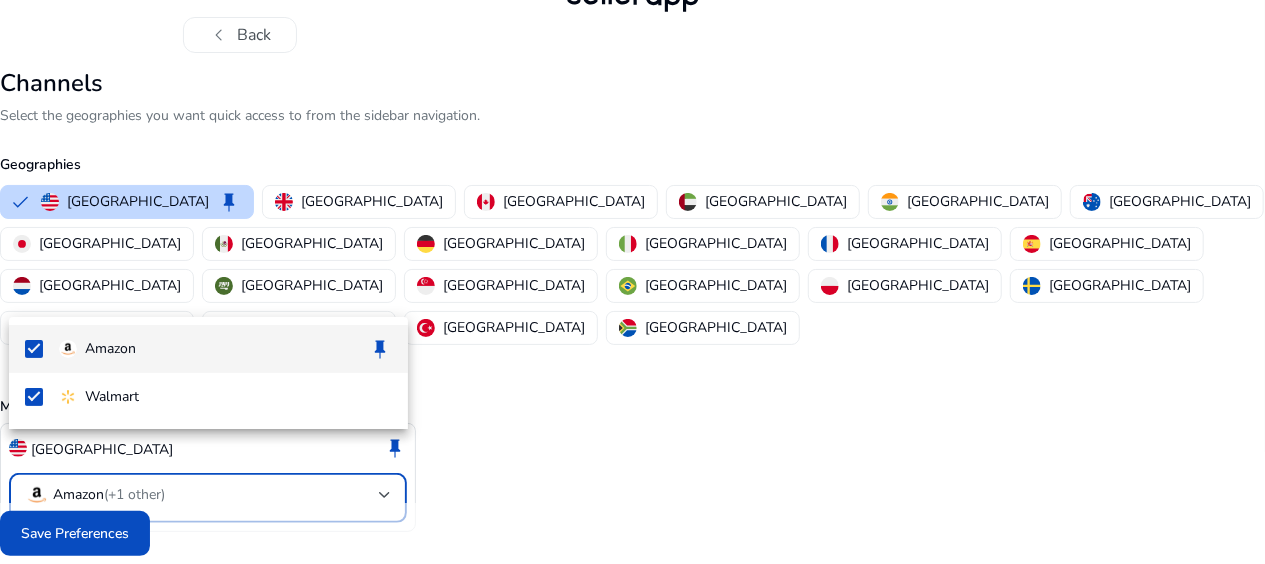 click at bounding box center [632, 282] 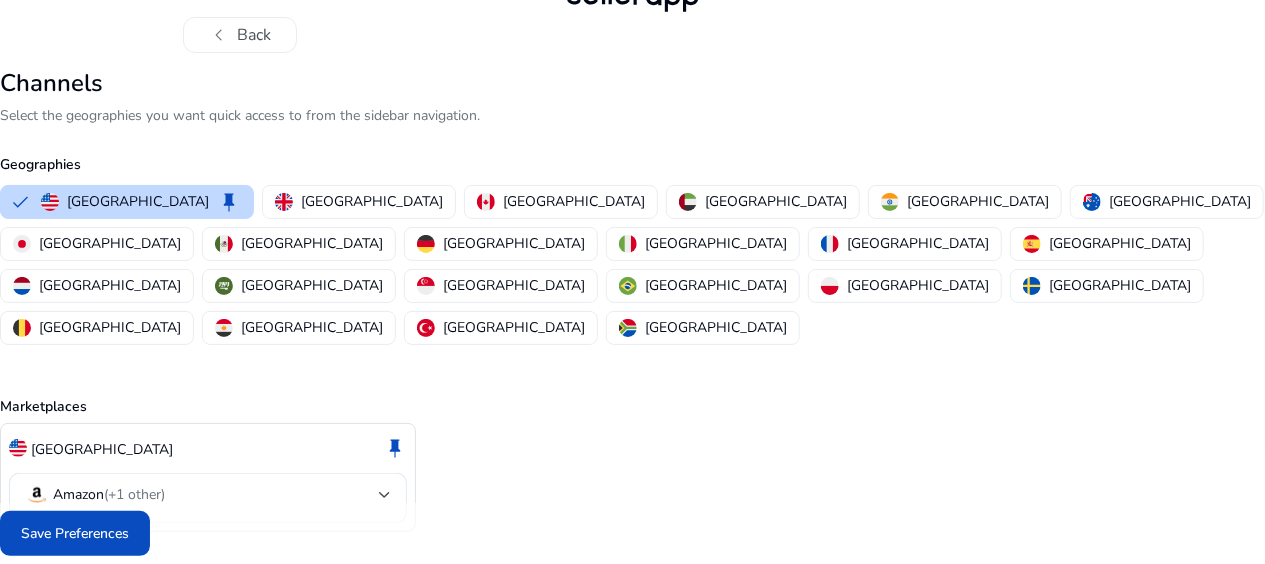 click on "Marketplaces" 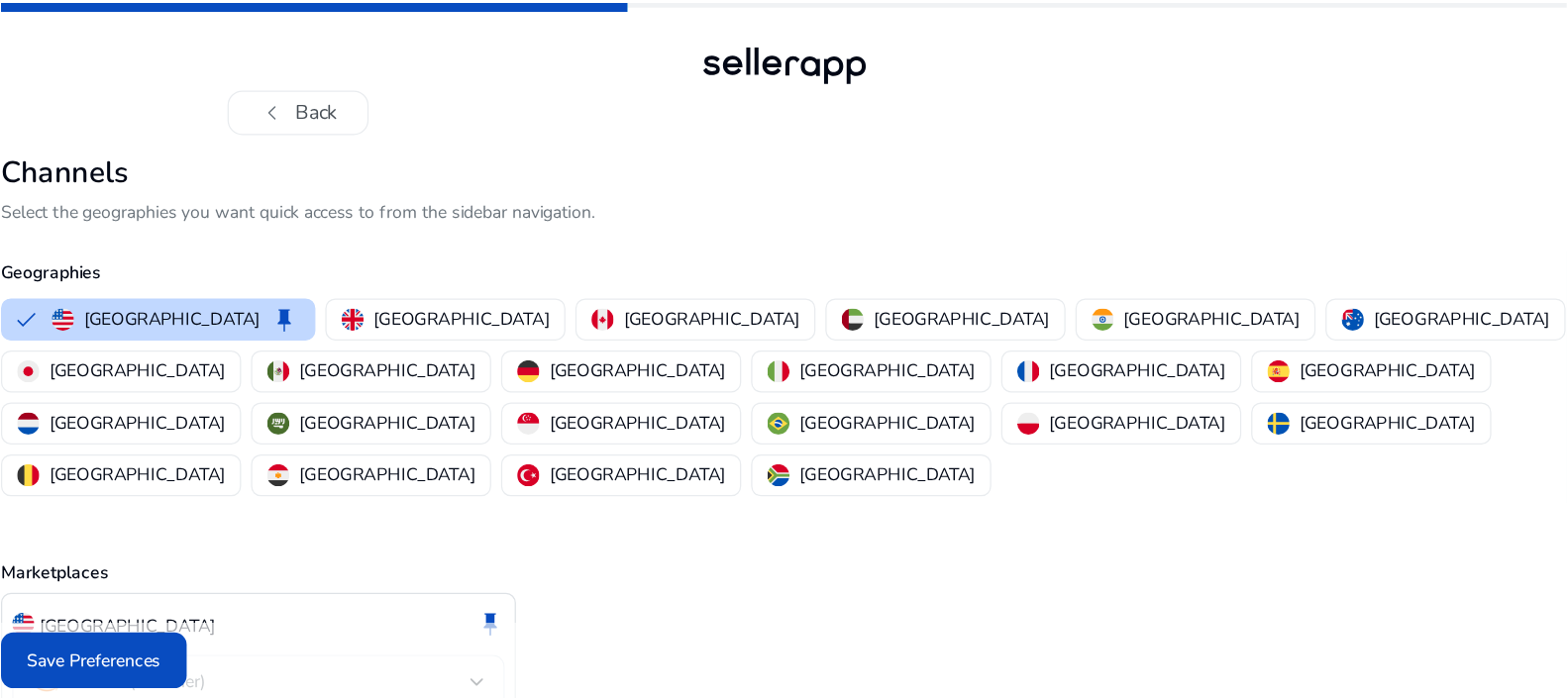 scroll, scrollTop: 0, scrollLeft: 0, axis: both 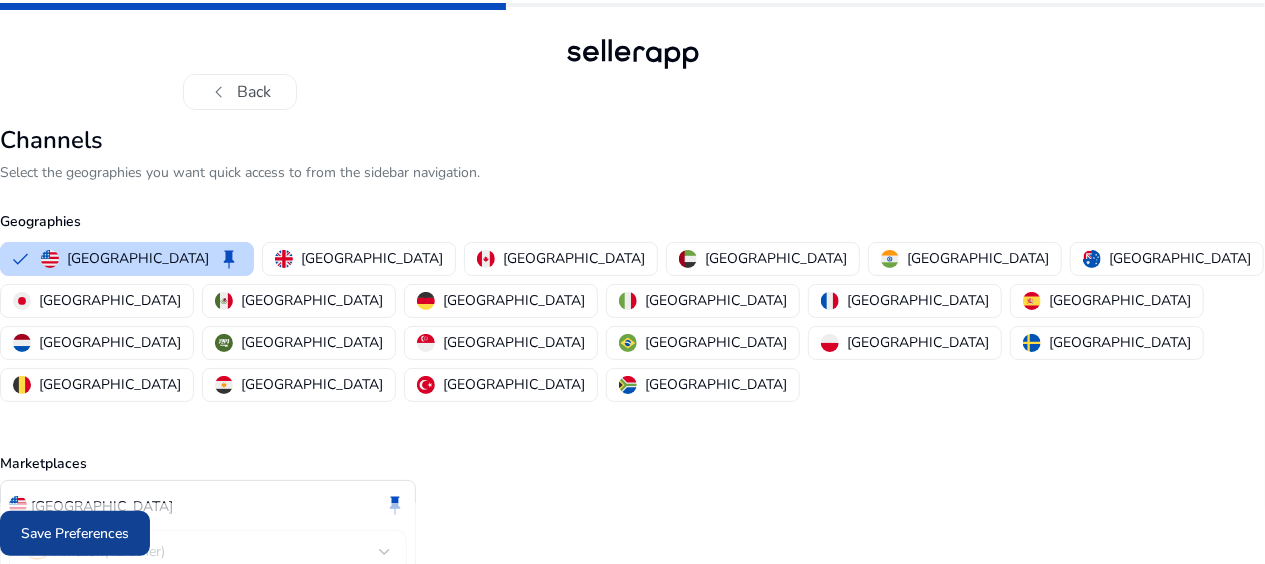 click 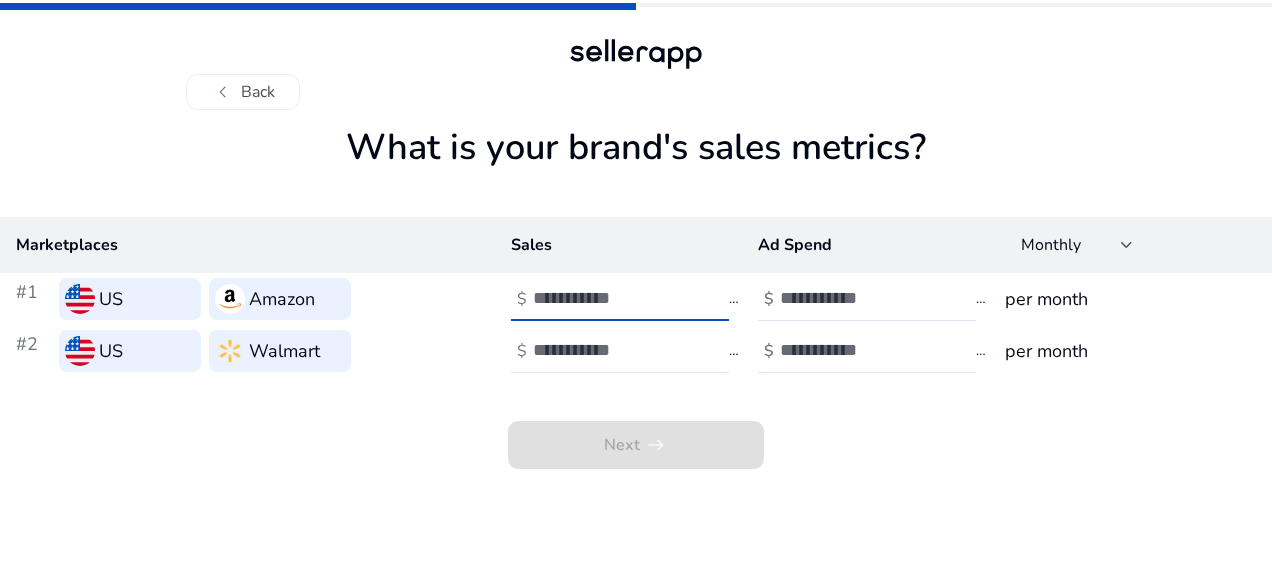 type on "**" 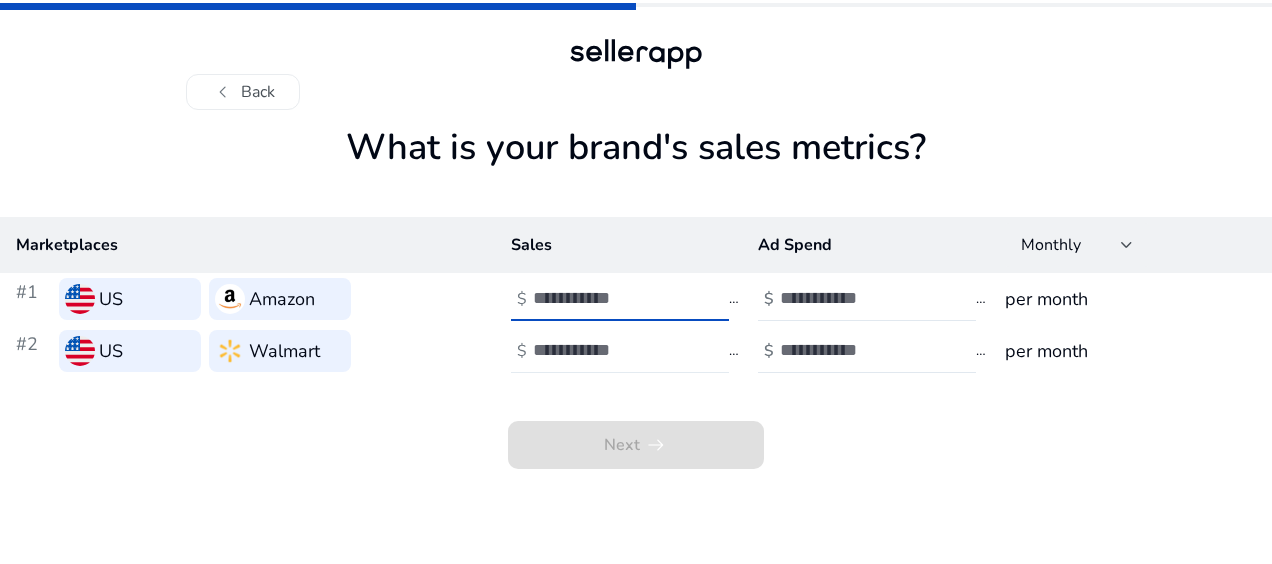 type on "******" 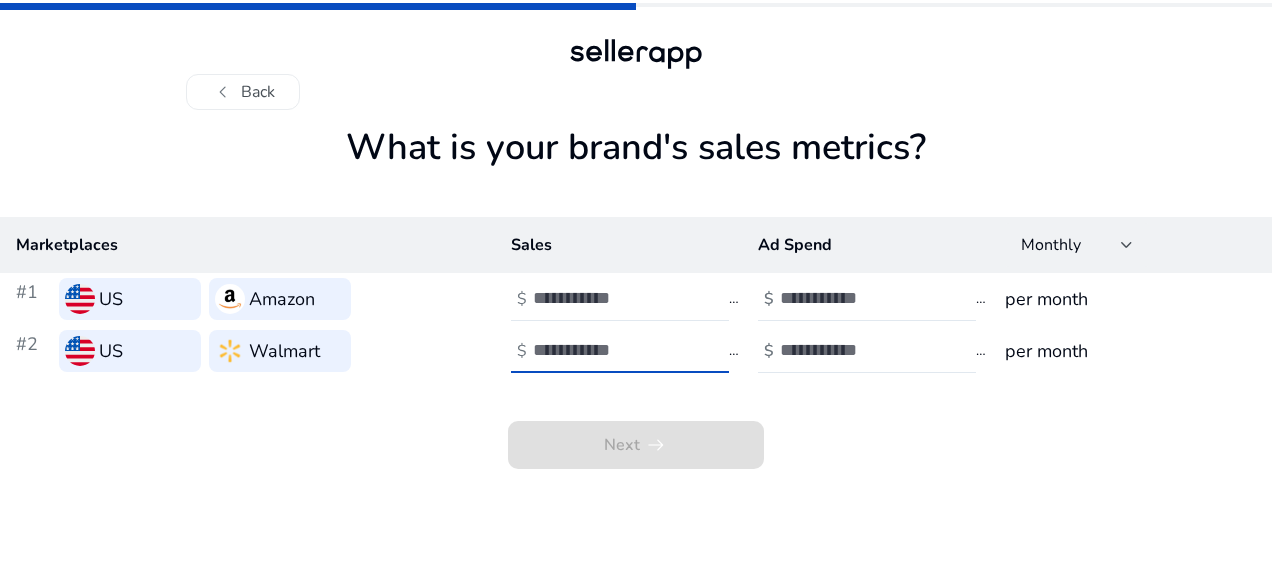 click at bounding box center (600, 350) 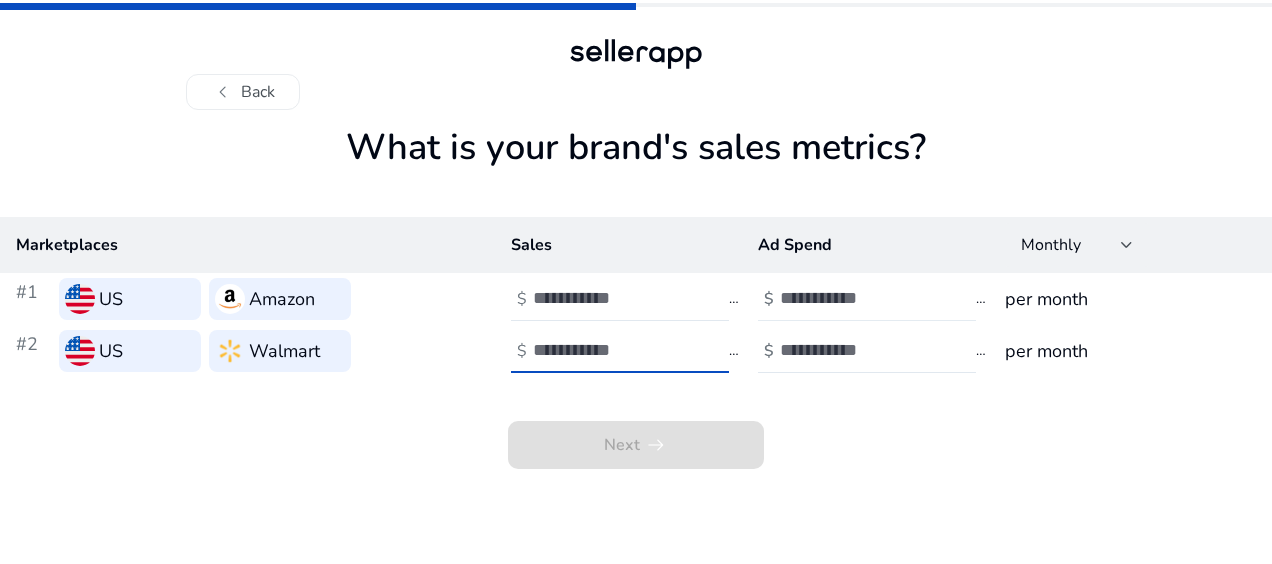 type on "*" 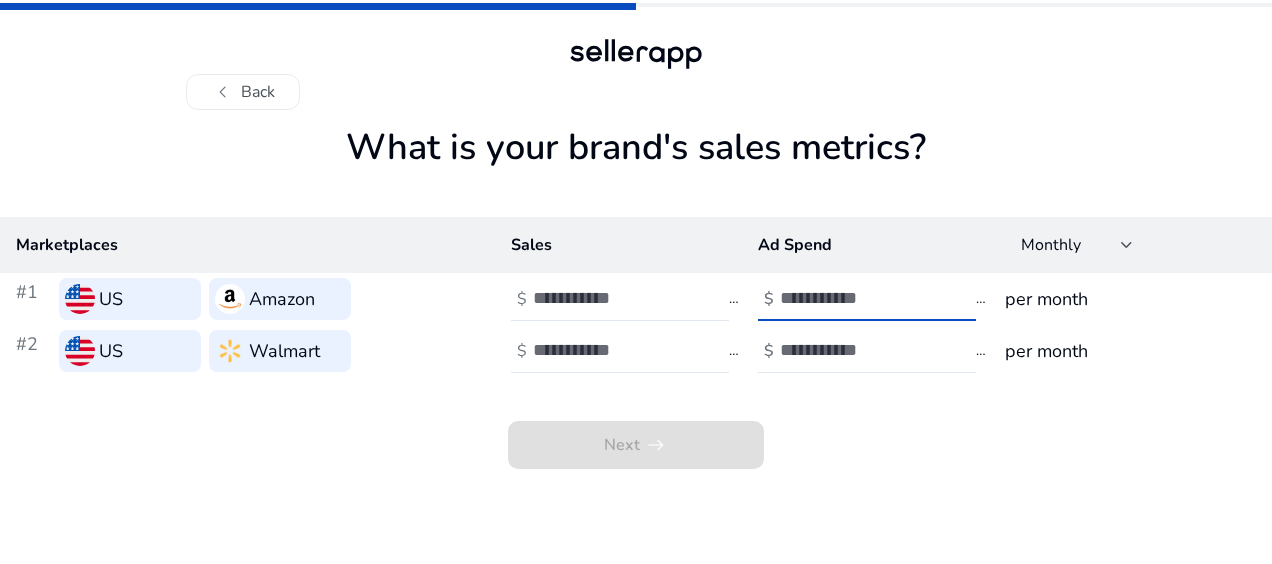 click at bounding box center (847, 298) 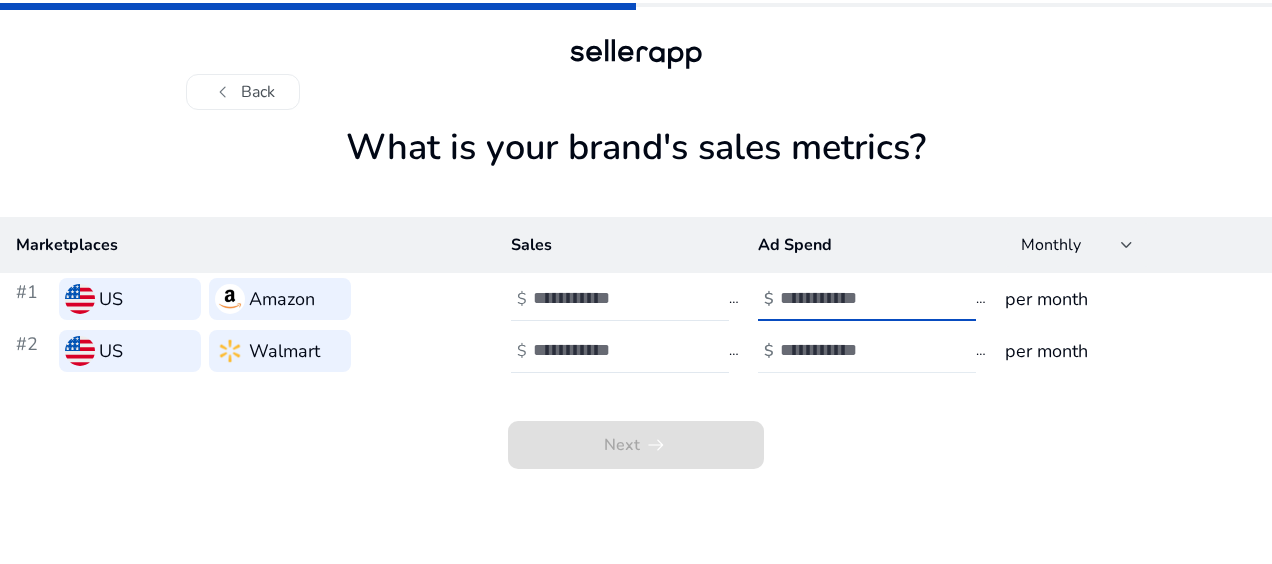 type on "**" 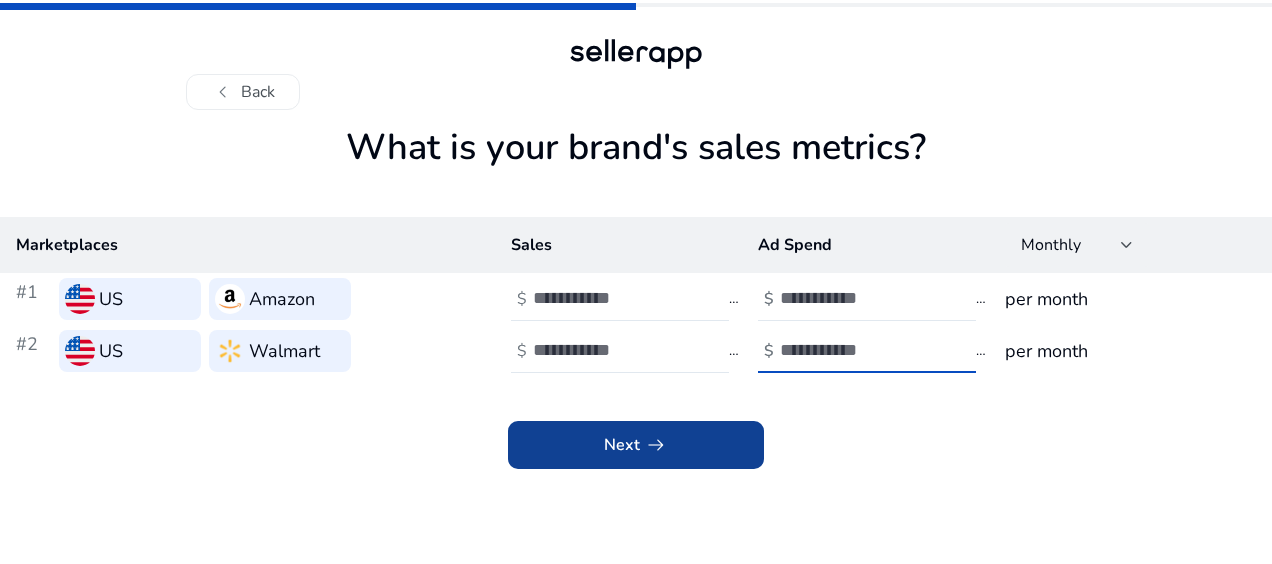 type on "*" 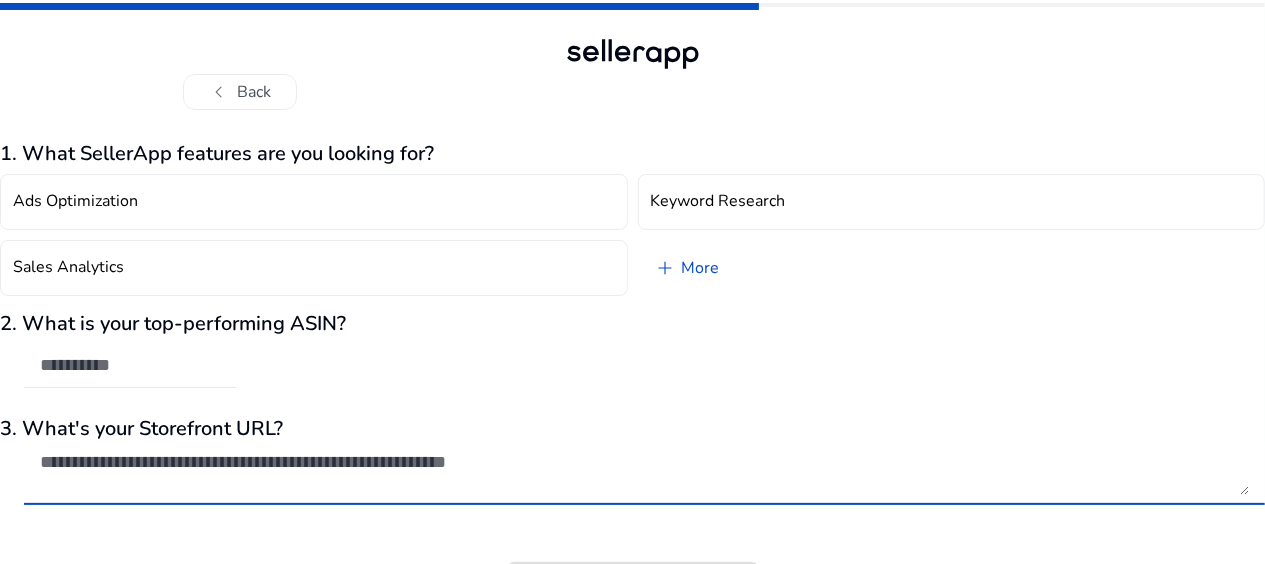 click at bounding box center (644, 473) 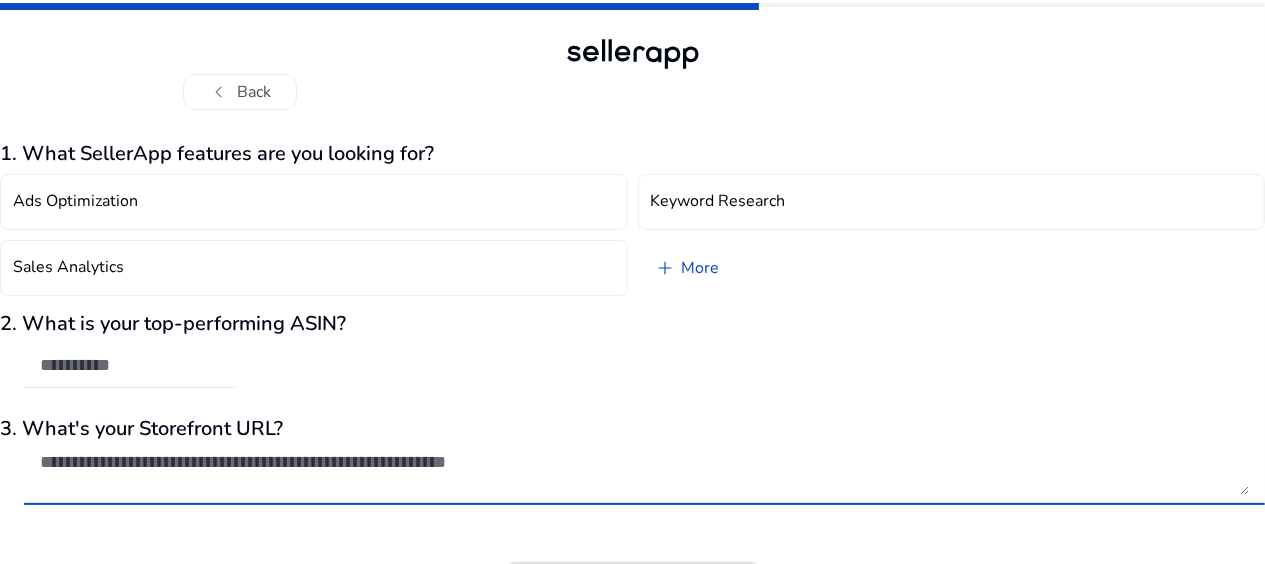 paste on "**********" 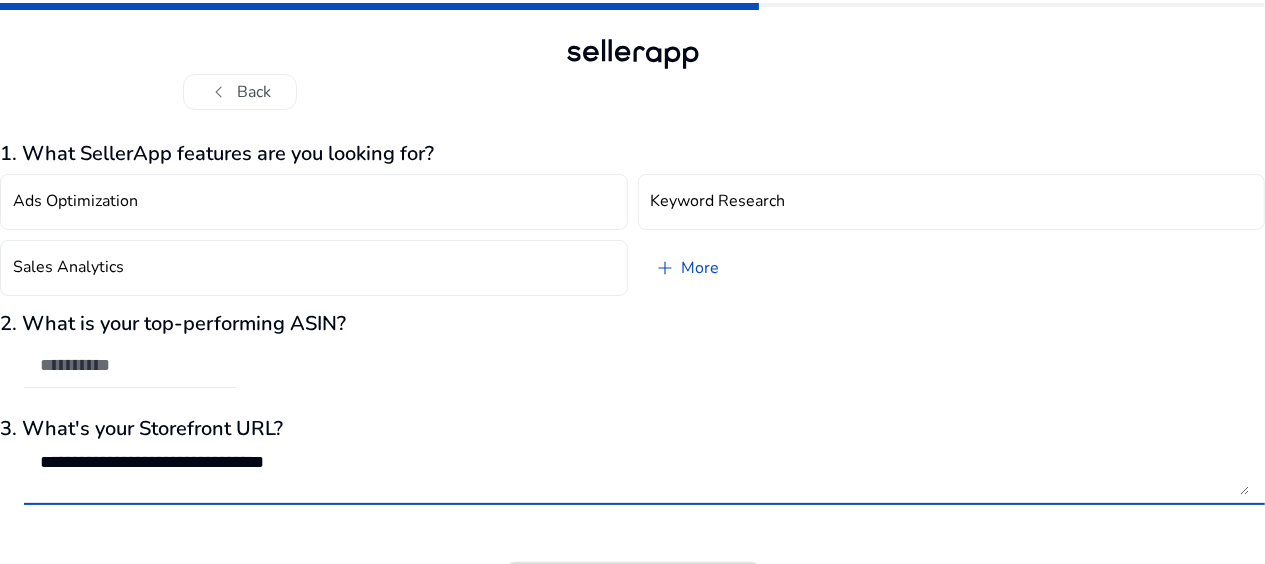 type on "**********" 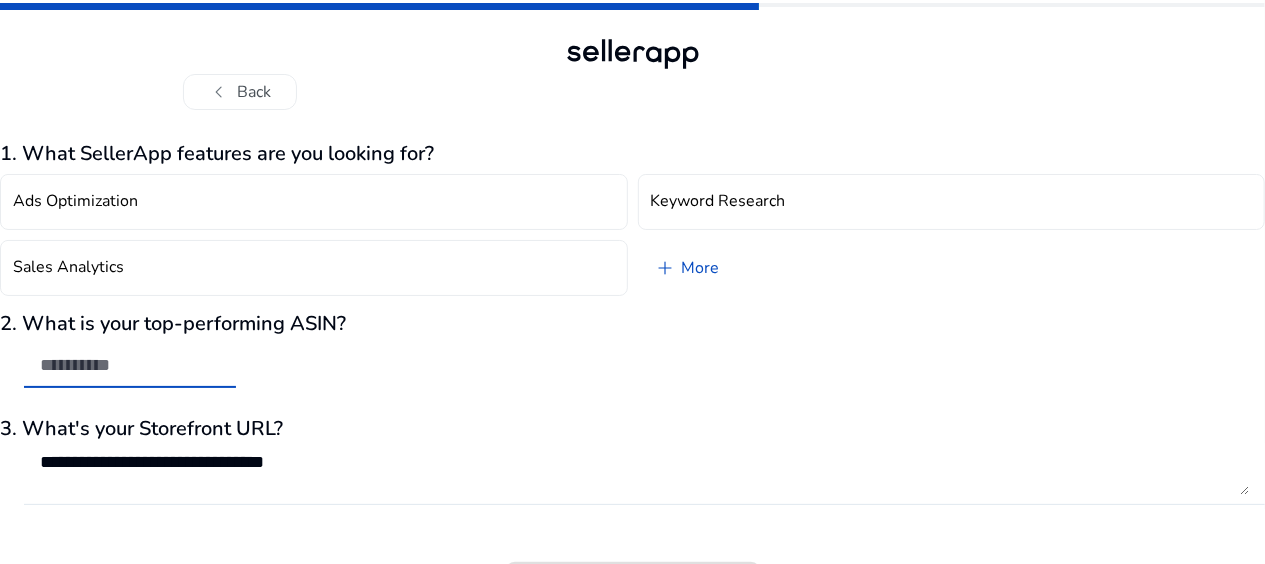 paste on "**********" 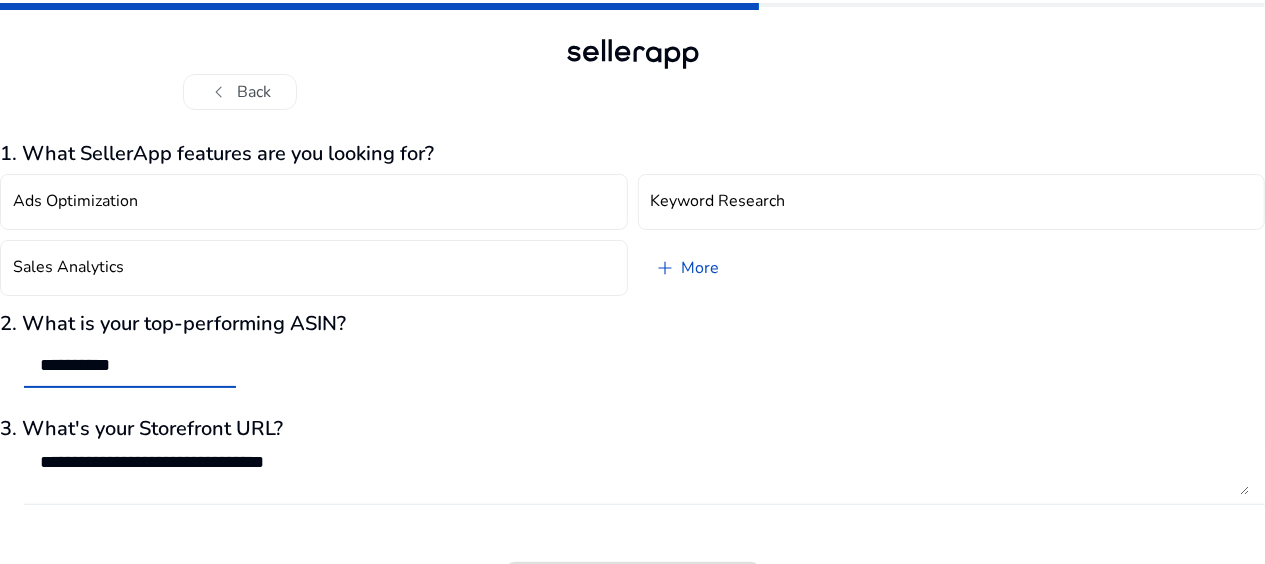 type on "**********" 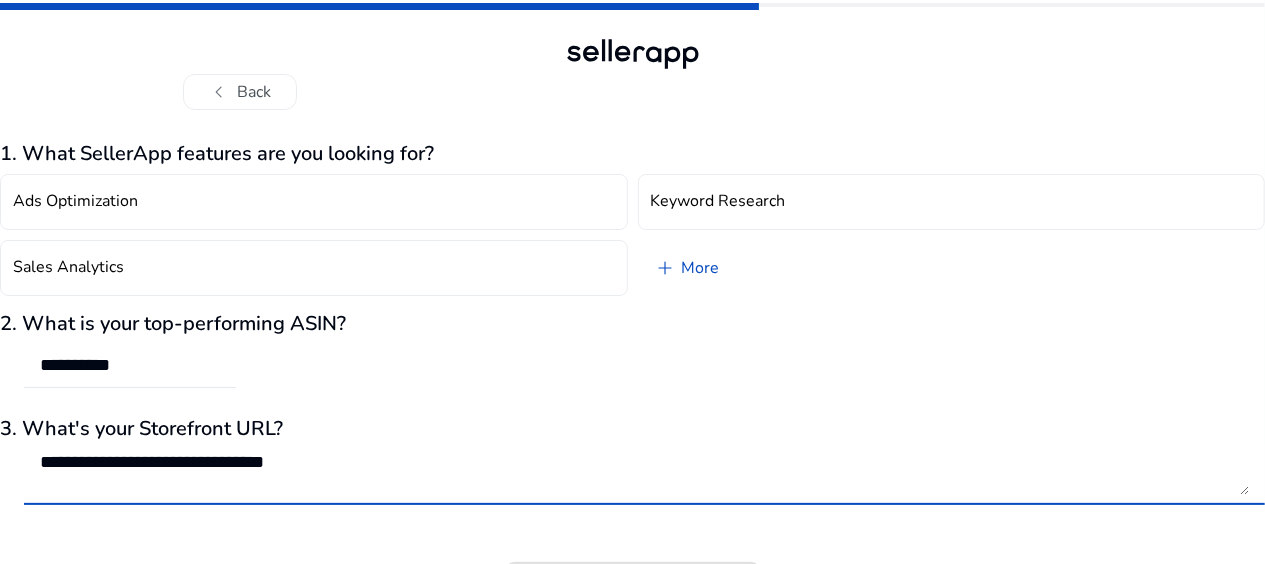 click on "**********" at bounding box center (644, 473) 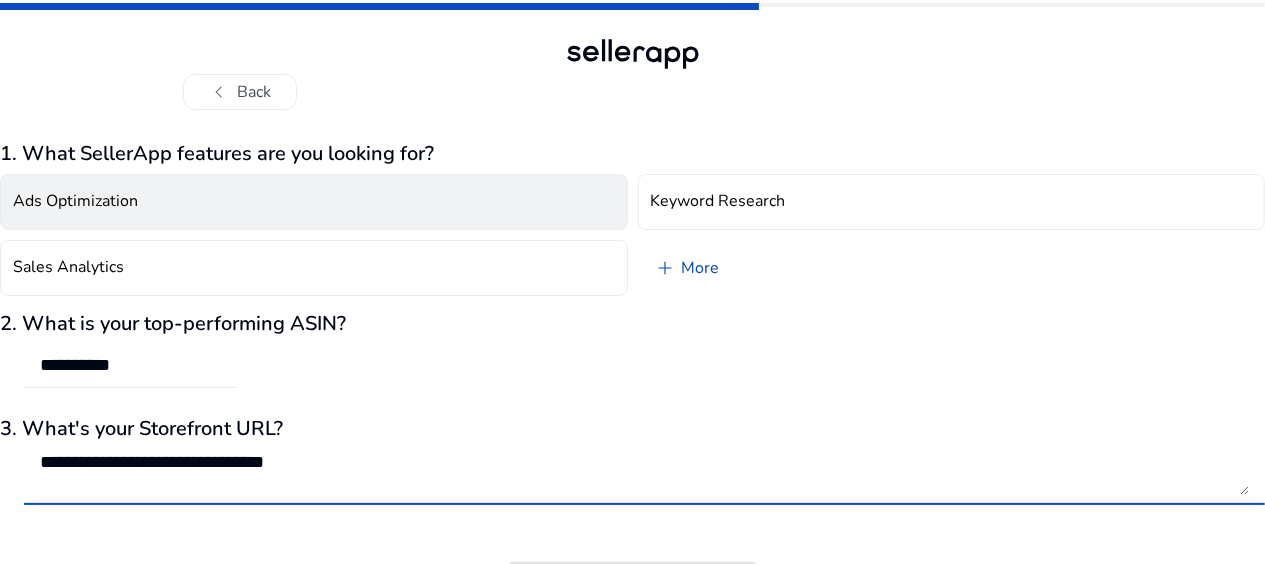 click on "Ads Optimization" 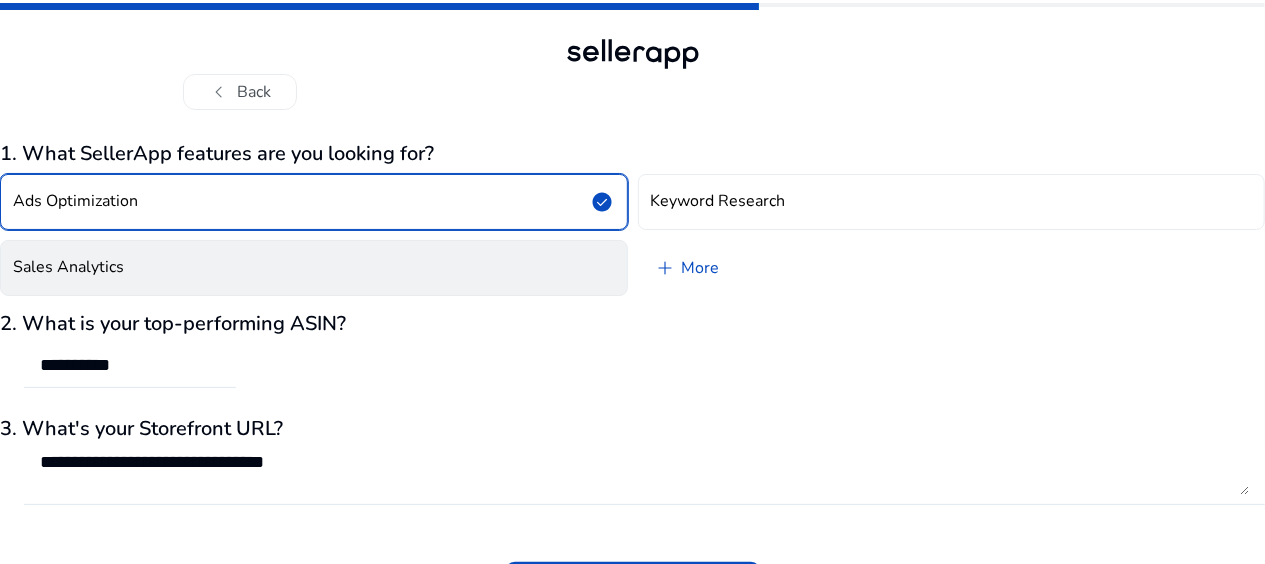 click on "Sales Analytics" 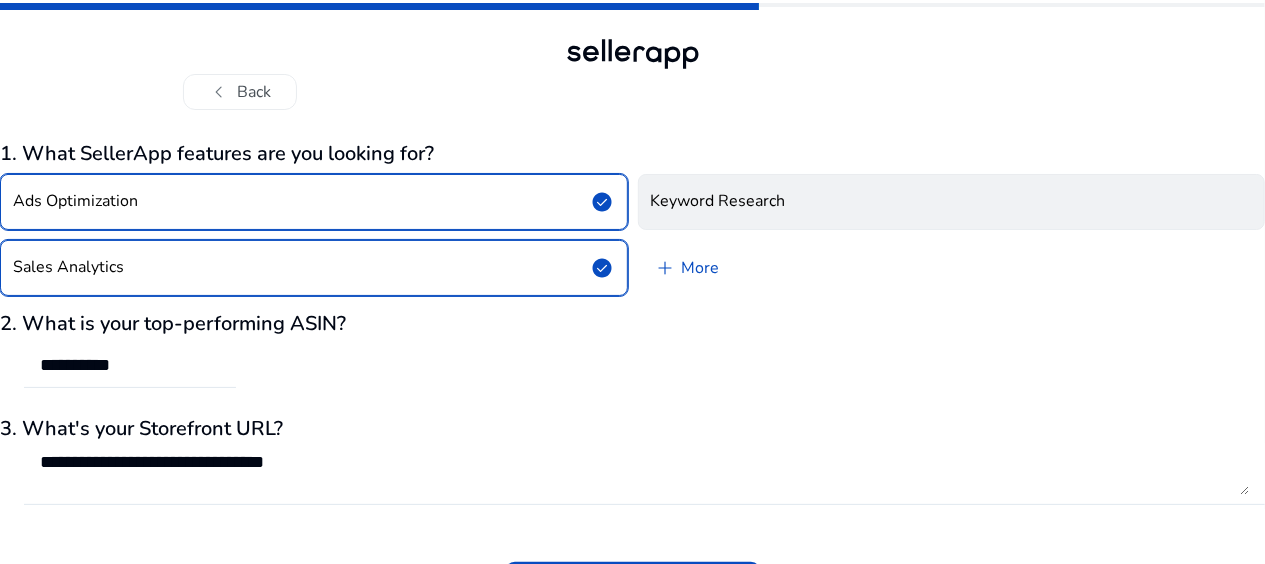 click on "Keyword Research" 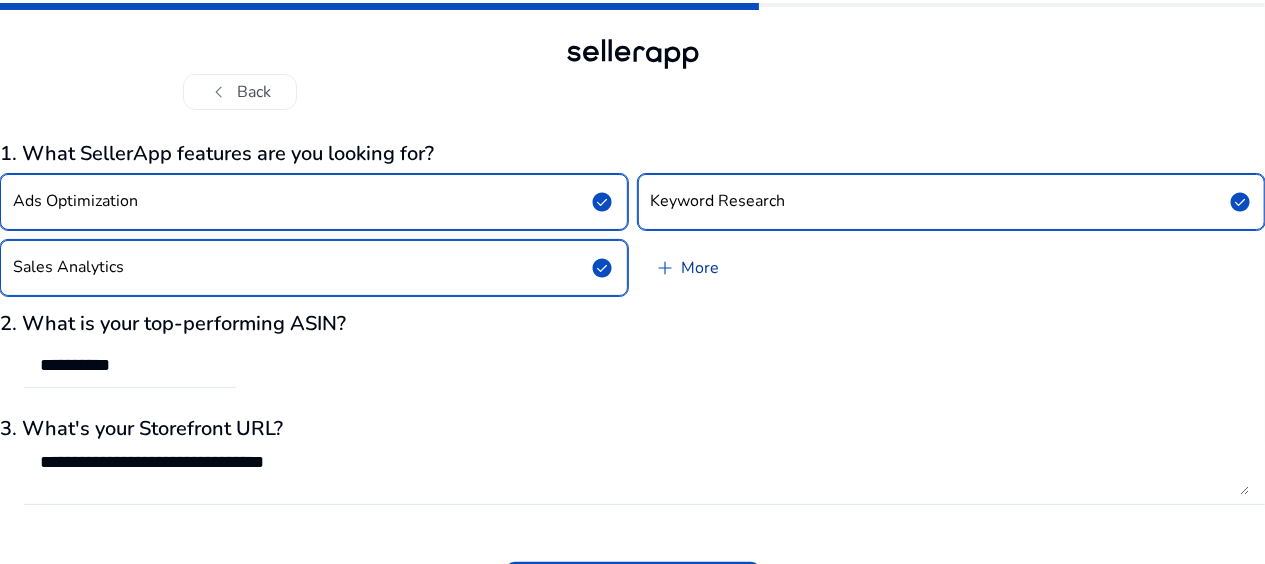 click on "add   More" 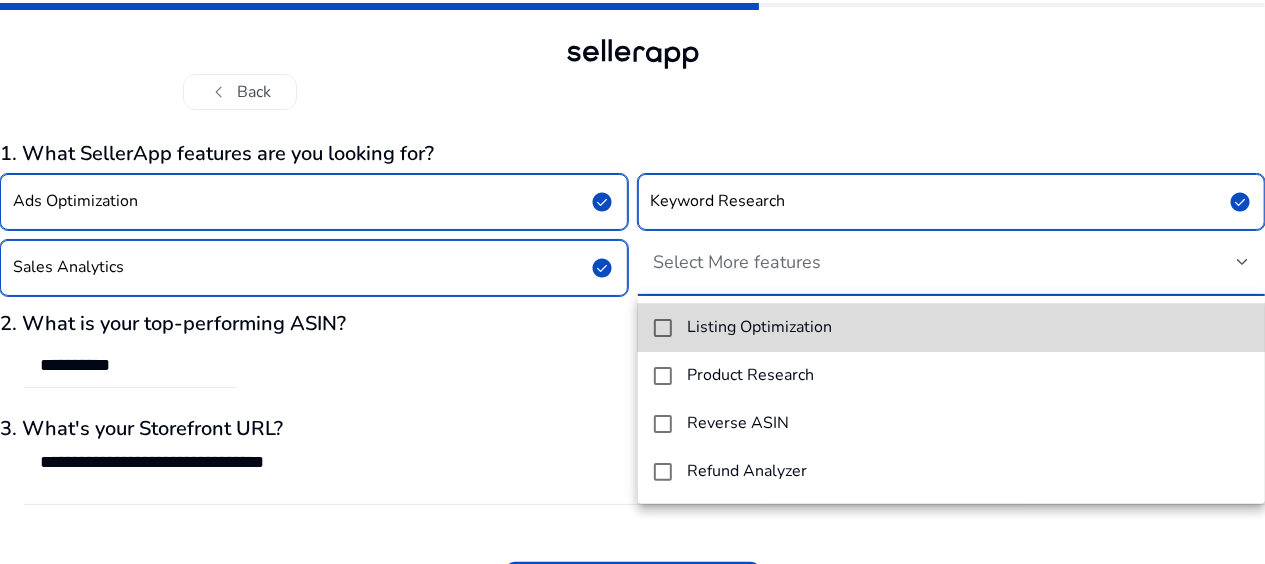 click on "Listing Optimization" at bounding box center [760, 327] 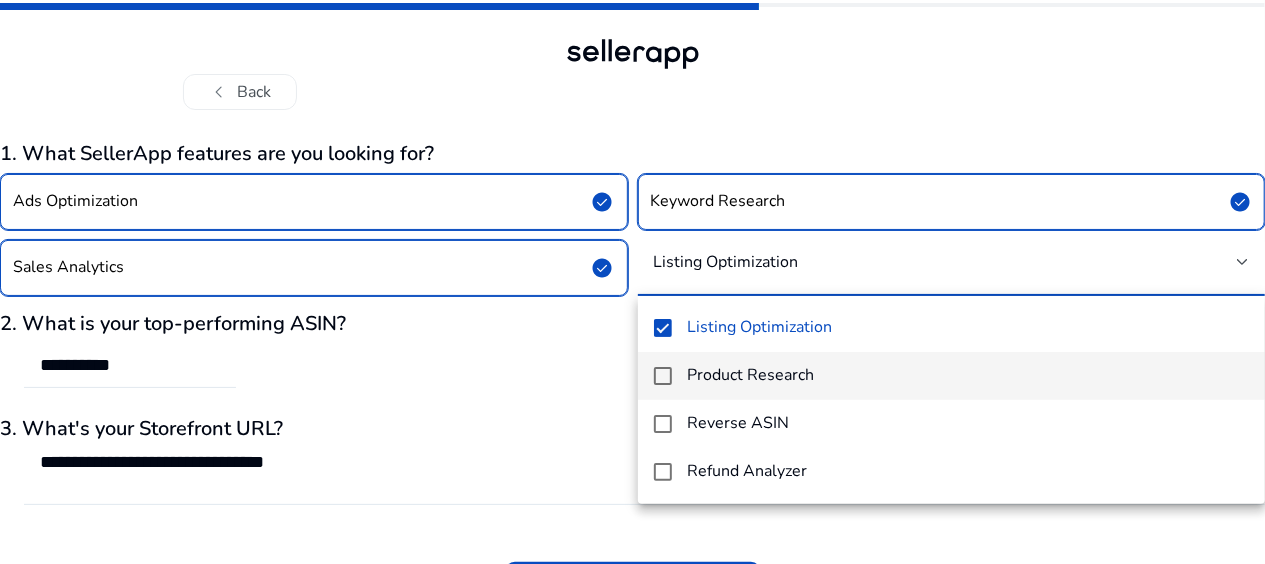 click at bounding box center (663, 376) 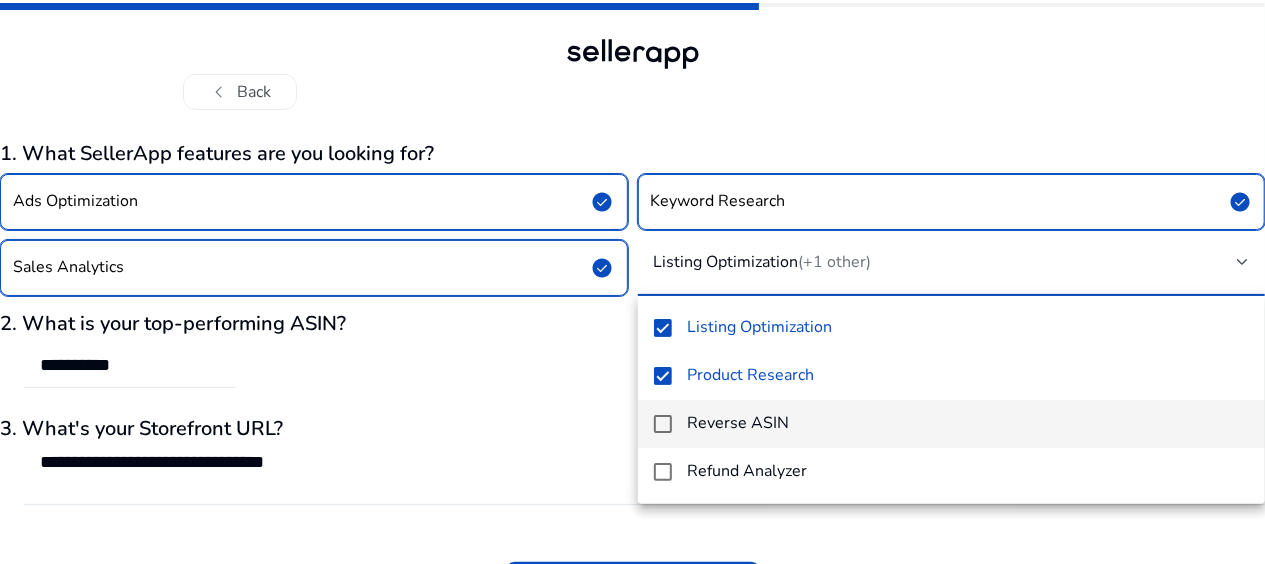 click at bounding box center (663, 424) 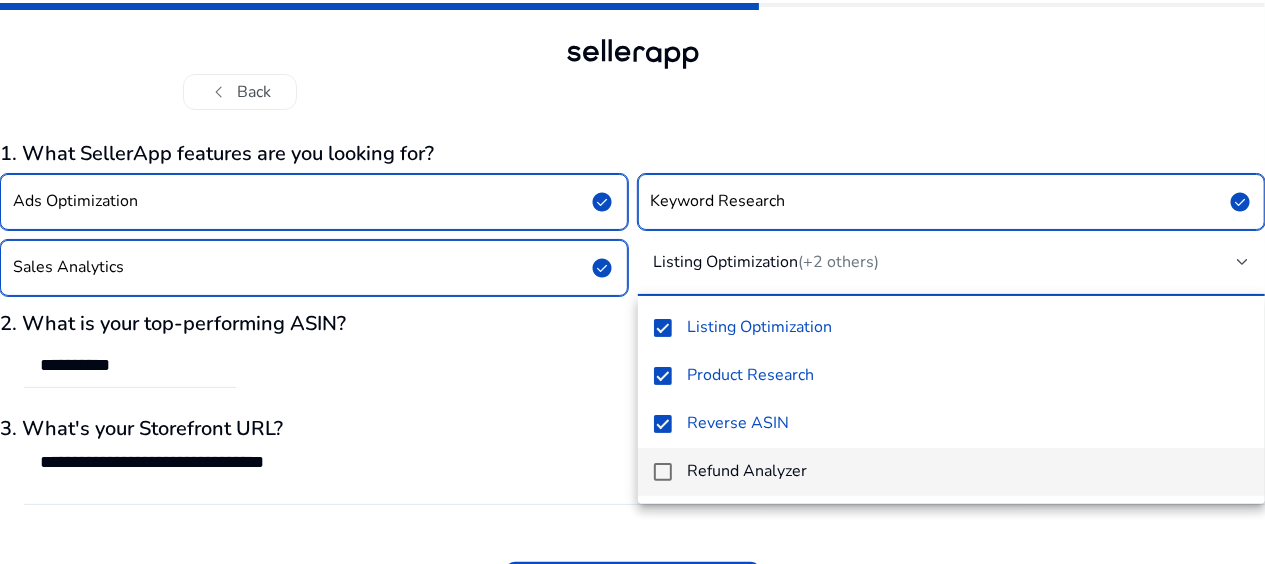 click at bounding box center (663, 472) 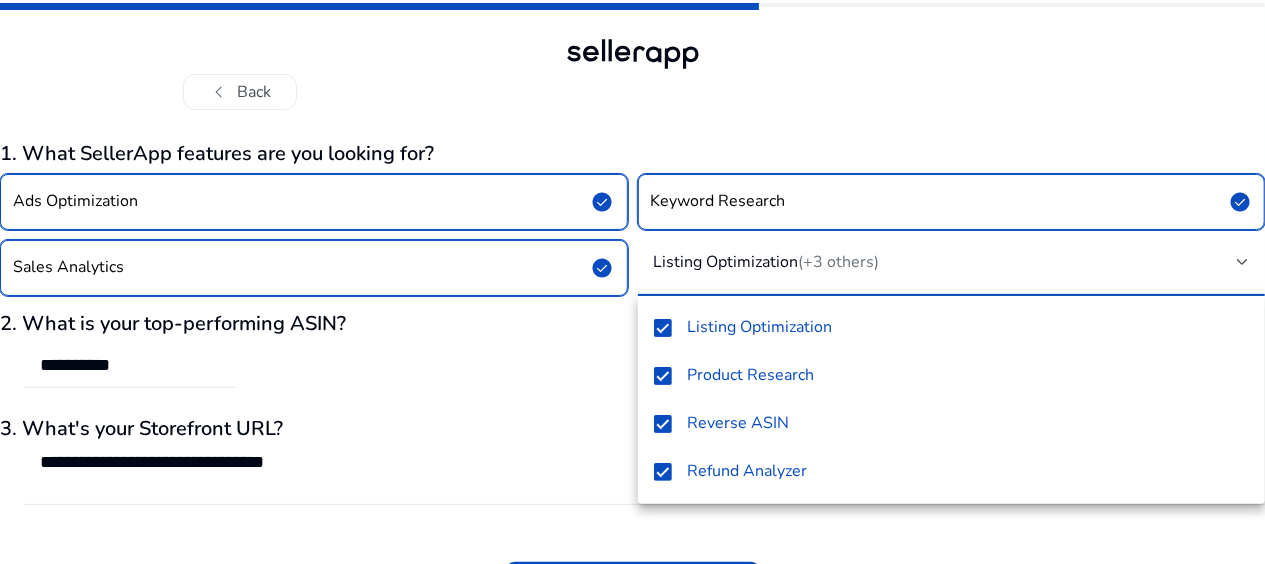 click at bounding box center (632, 282) 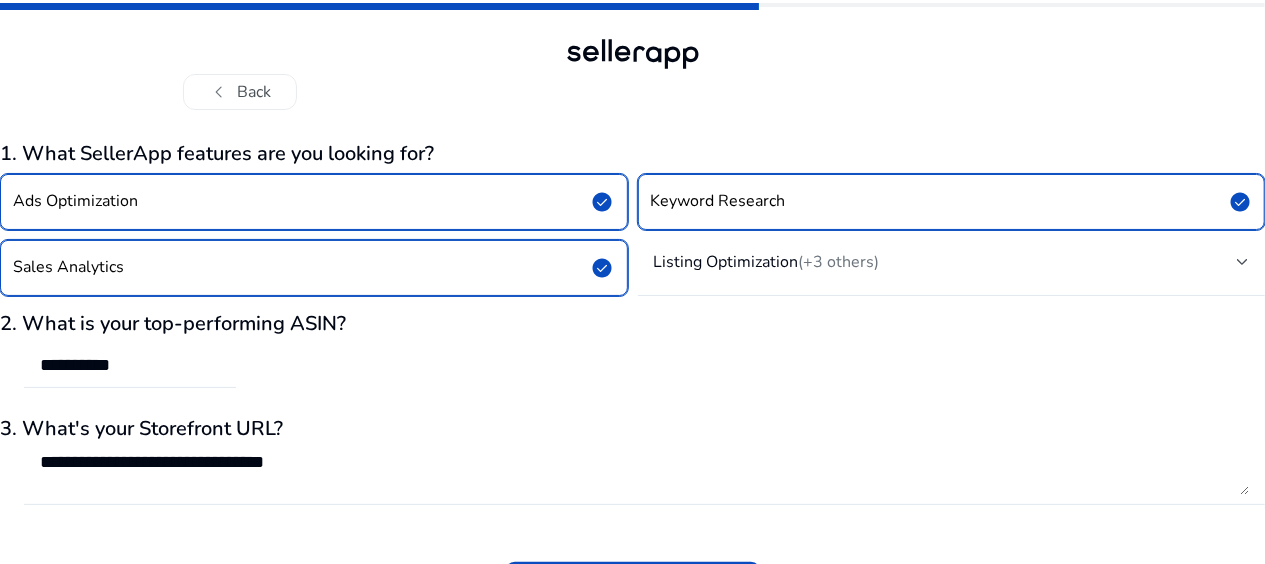 click on "**********" 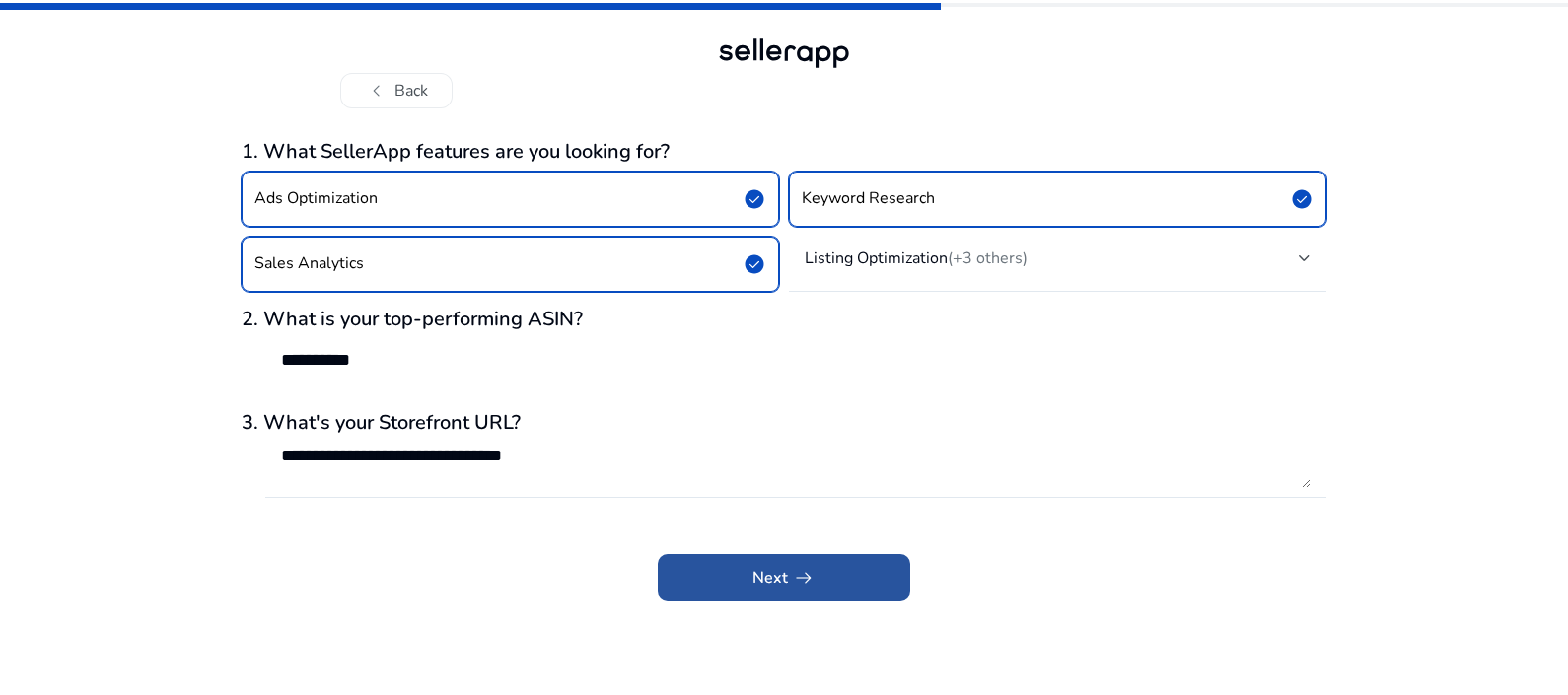 drag, startPoint x: 1122, startPoint y: 8, endPoint x: 814, endPoint y: 592, distance: 660.2424 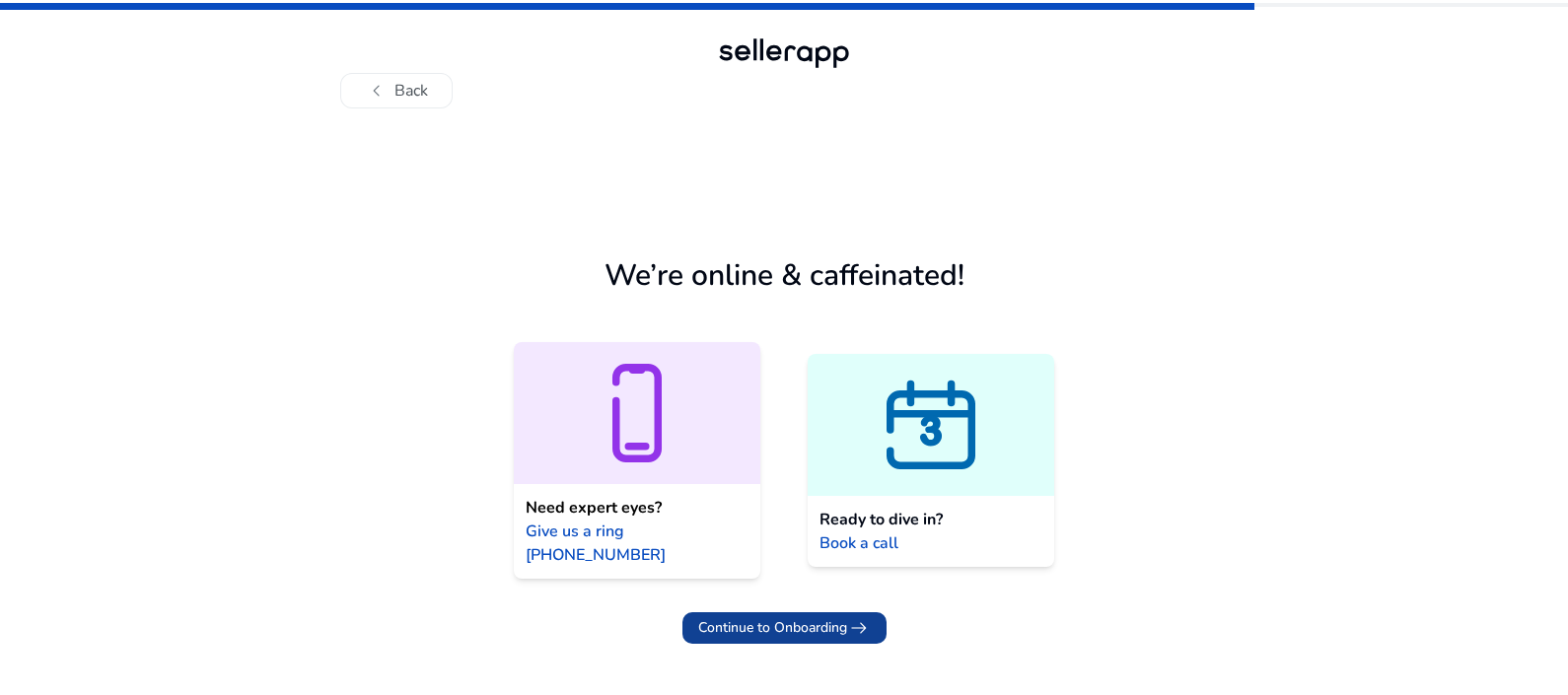 click on "Continue to Onboarding" 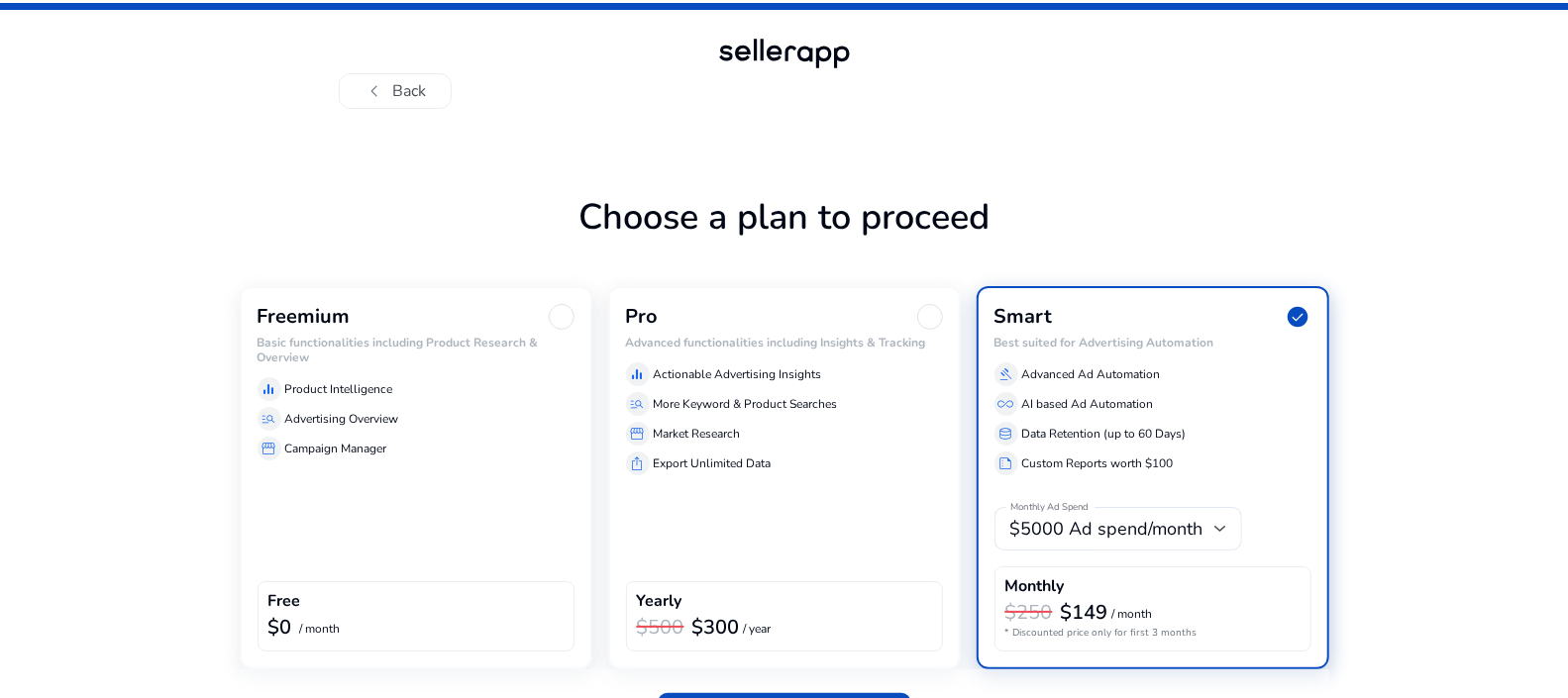 click on "Advertising Overview" 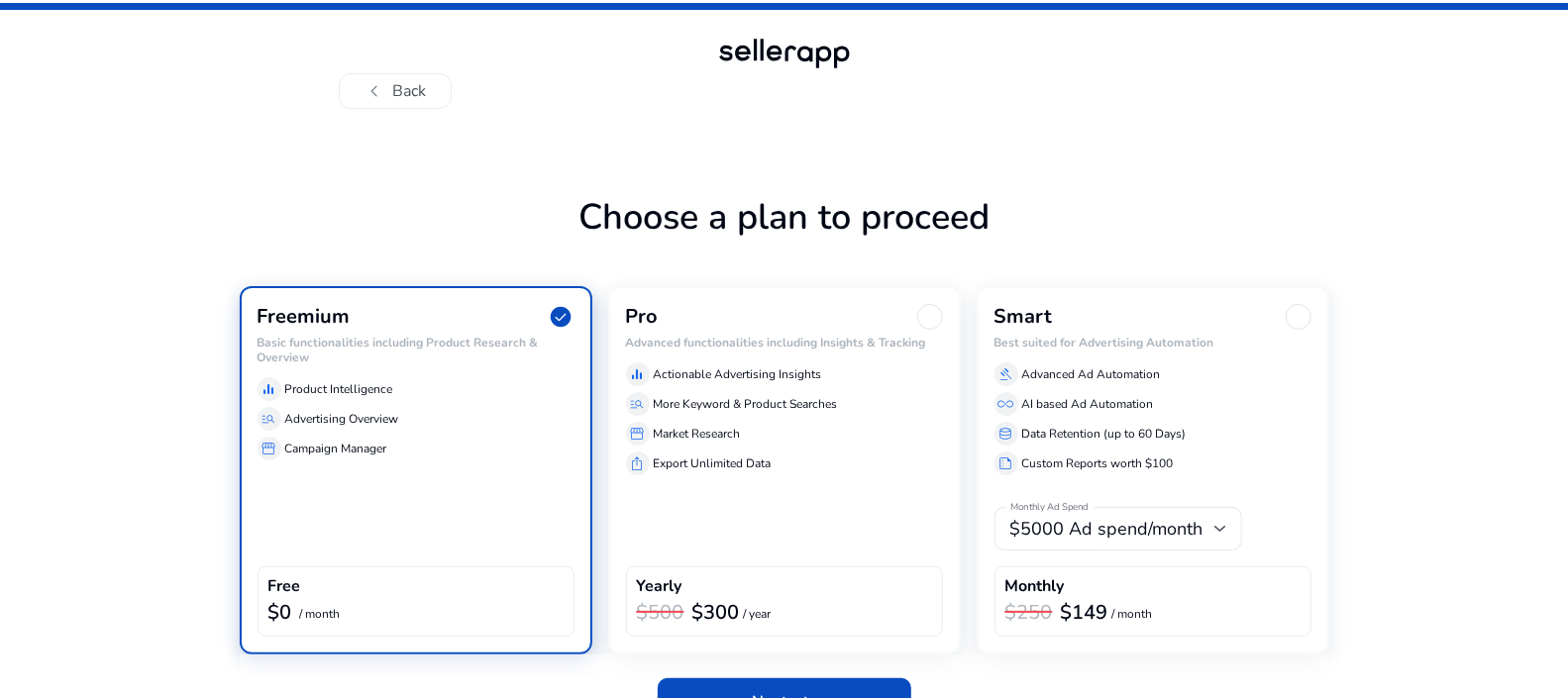 click on "chevron_left   Back   Choose a plan to proceed  Freemium  check_circle  Basic functionalities including Product Research & Overview  equalizer  Product Intelligence  manage_search  Advertising Overview  storefront  Campaign Manager  Free  $0  / month  Pro Advanced functionalities including Insights & Tracking  equalizer  Actionable Advertising Insights  manage_search  More Keyword & Product Searches  storefront  Market Research  ios_share  Export Unlimited Data  Yearly  $500 $300  / year  Smart Best suited for Advertising Automation  gavel  Advanced Ad Automation  all_inclusive  AI based Ad Automation  database  Data Retention (up to 60 Days)  summarize  Custom Reports worth $100 Monthly Ad Spend $5000 Ad spend/month  Monthly  $250 $149  / month      Next   arrow_right_alt" 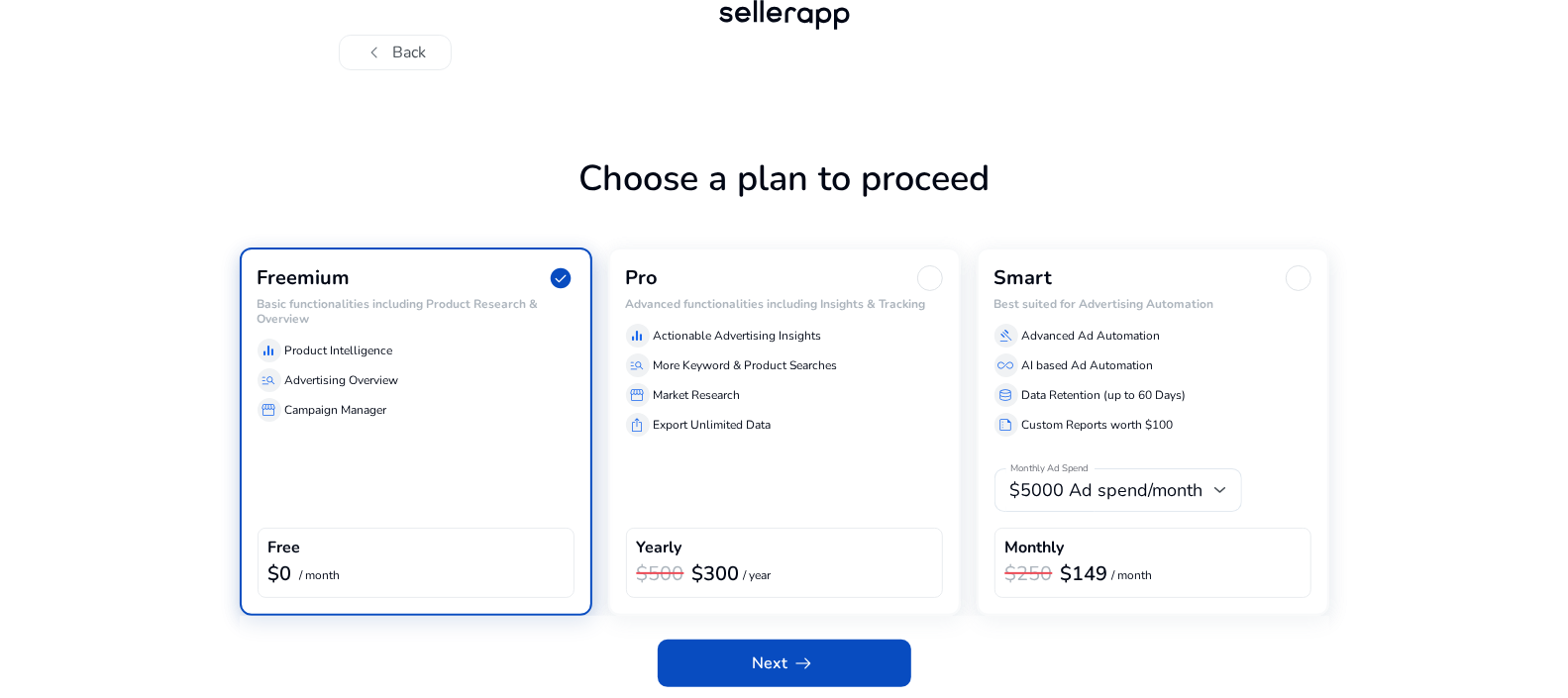 scroll, scrollTop: 42, scrollLeft: 0, axis: vertical 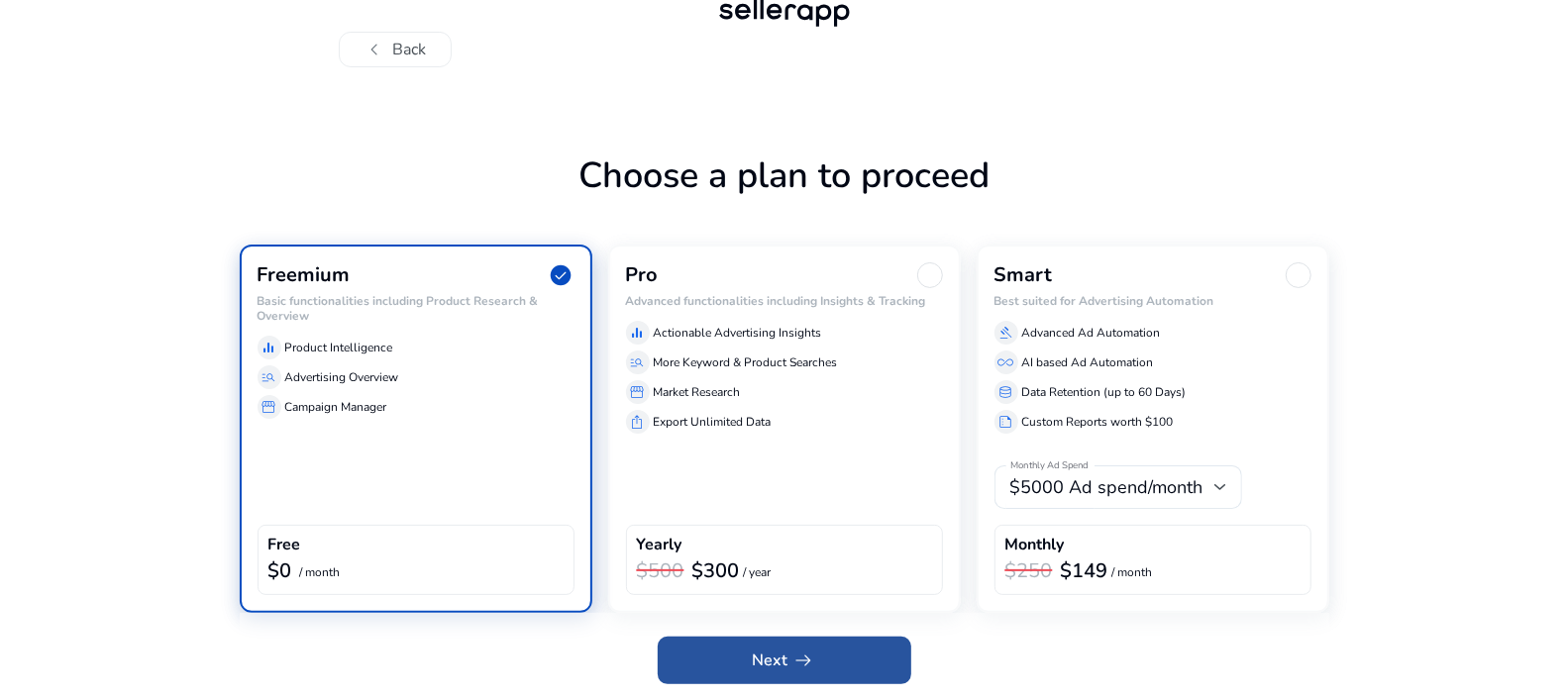 click on "arrow_right_alt" 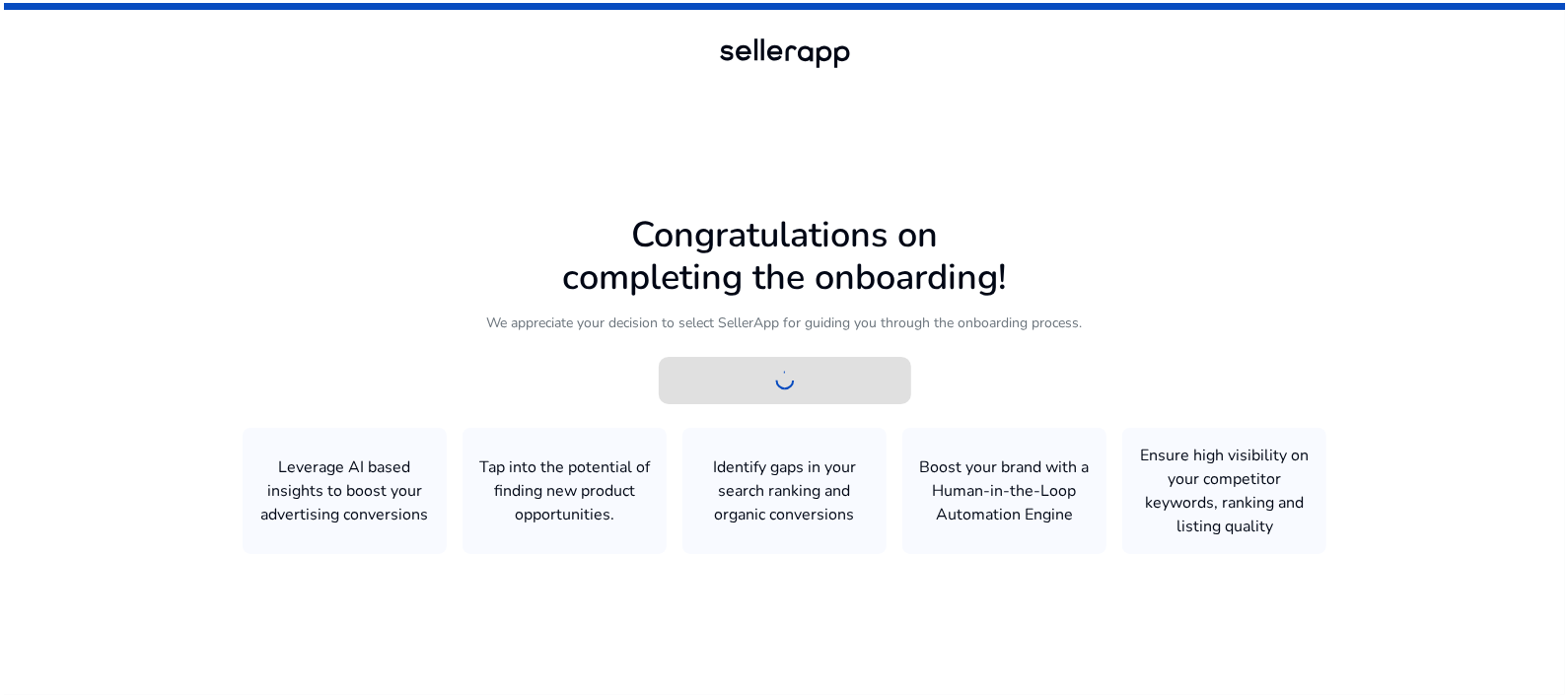scroll, scrollTop: 0, scrollLeft: 0, axis: both 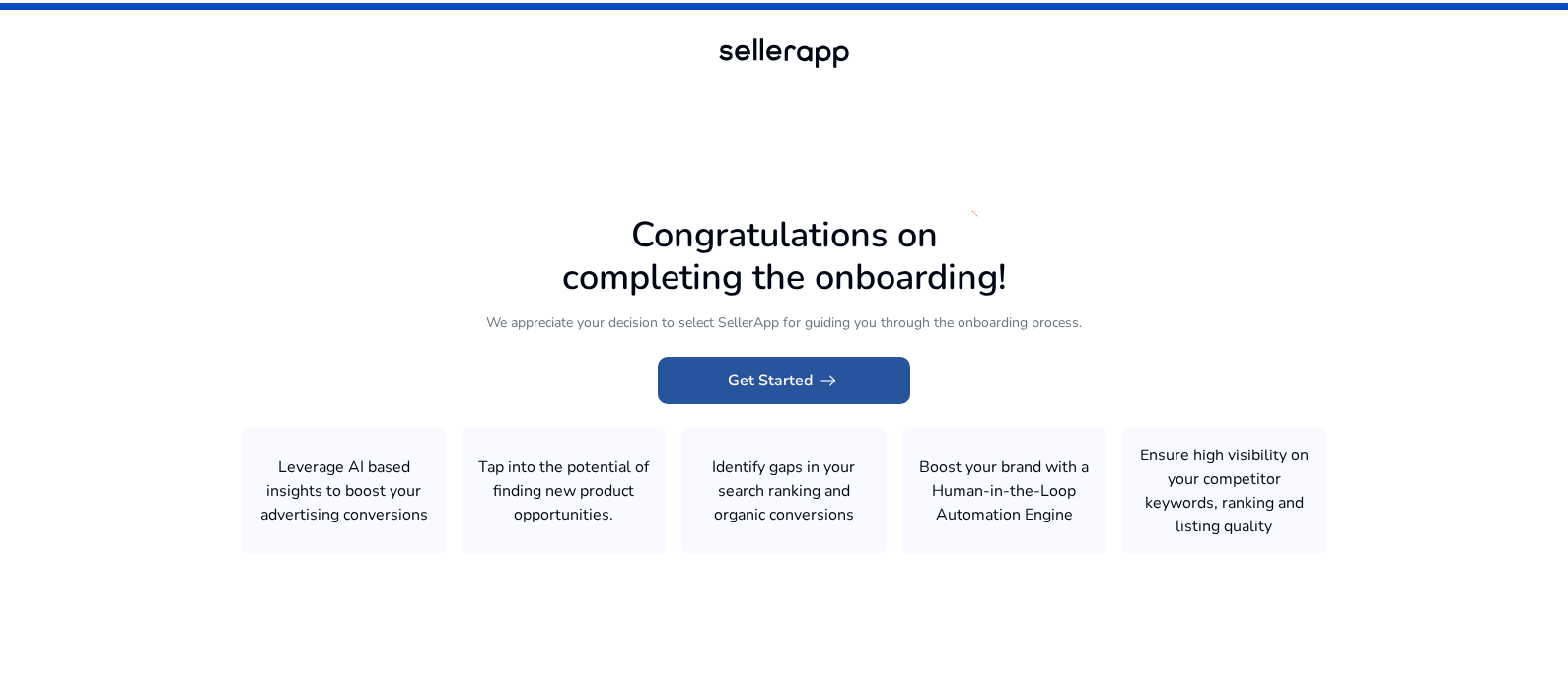 click on "Get Started   arrow_right_alt" 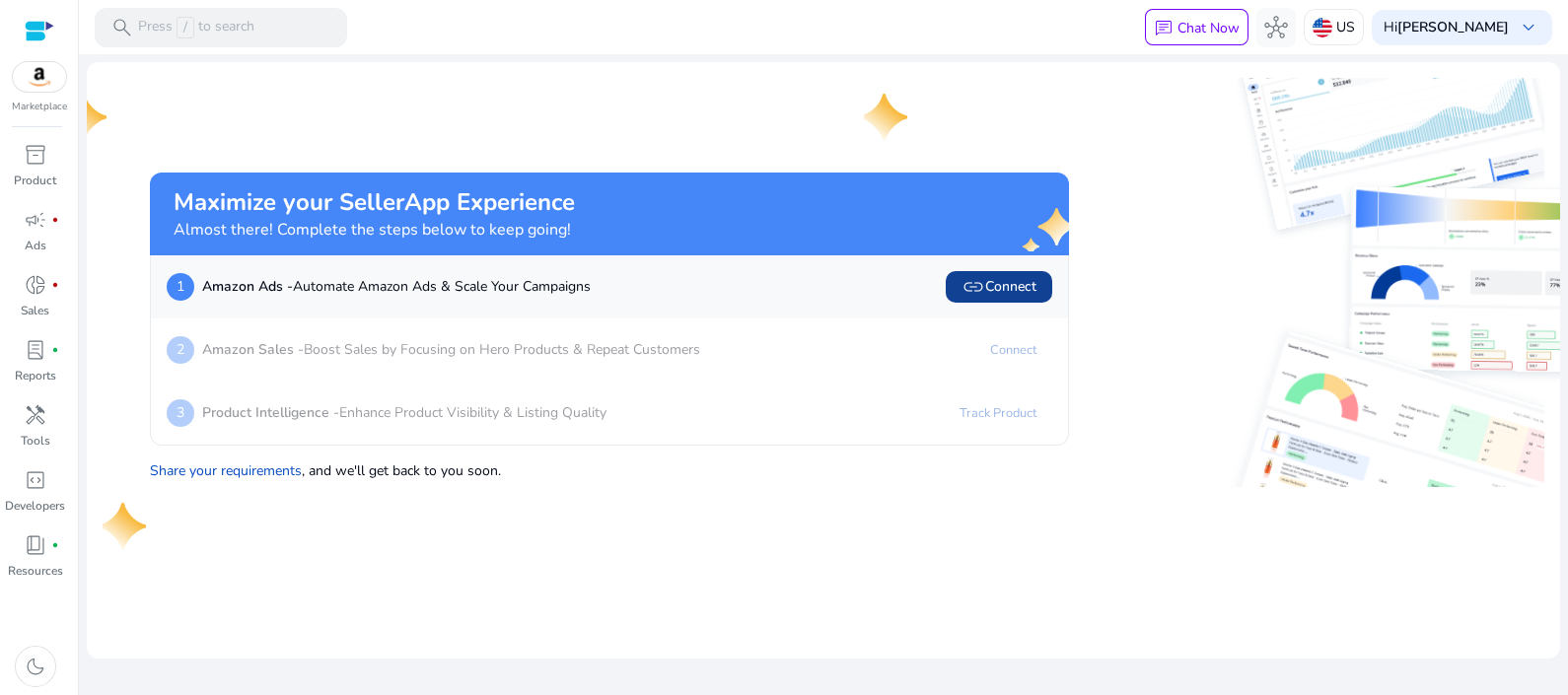 click on "link   Connect" 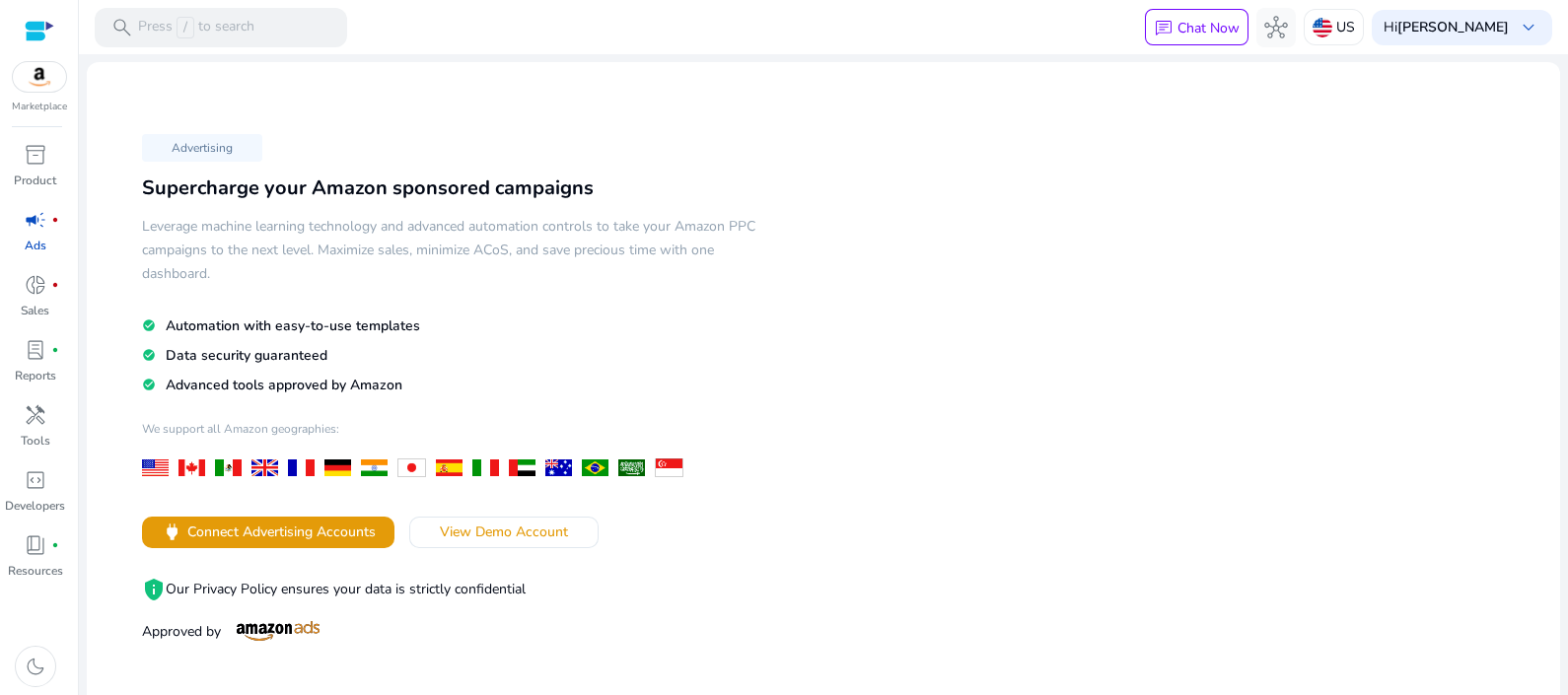 click on "Advertising  Supercharge your Amazon sponsored campaigns   Leverage machine learning technology and advanced automation controls to take your Amazon PPC campaigns to the next level. Maximize sales, minimize ACoS, and save precious time with one dashboard.  check_circle Automation with easy-to-use templates check_circle Data security guaranteed check_circle Advanced tools approved by Amazon  We support all Amazon geographies:   power  Connect Advertising Accounts View Demo Account privacy_tip  Our Privacy Policy ensures your data is strictly confidential   Approved by" 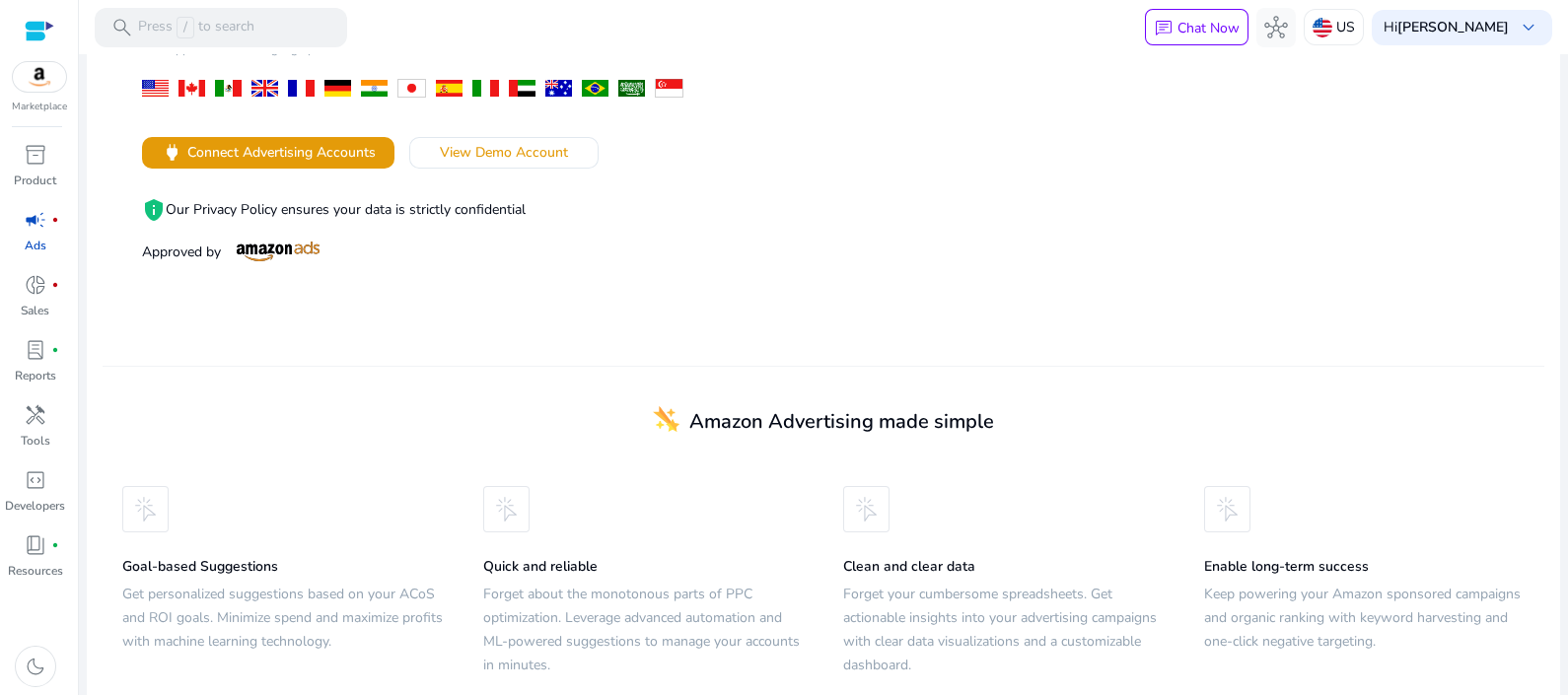 scroll, scrollTop: 400, scrollLeft: 0, axis: vertical 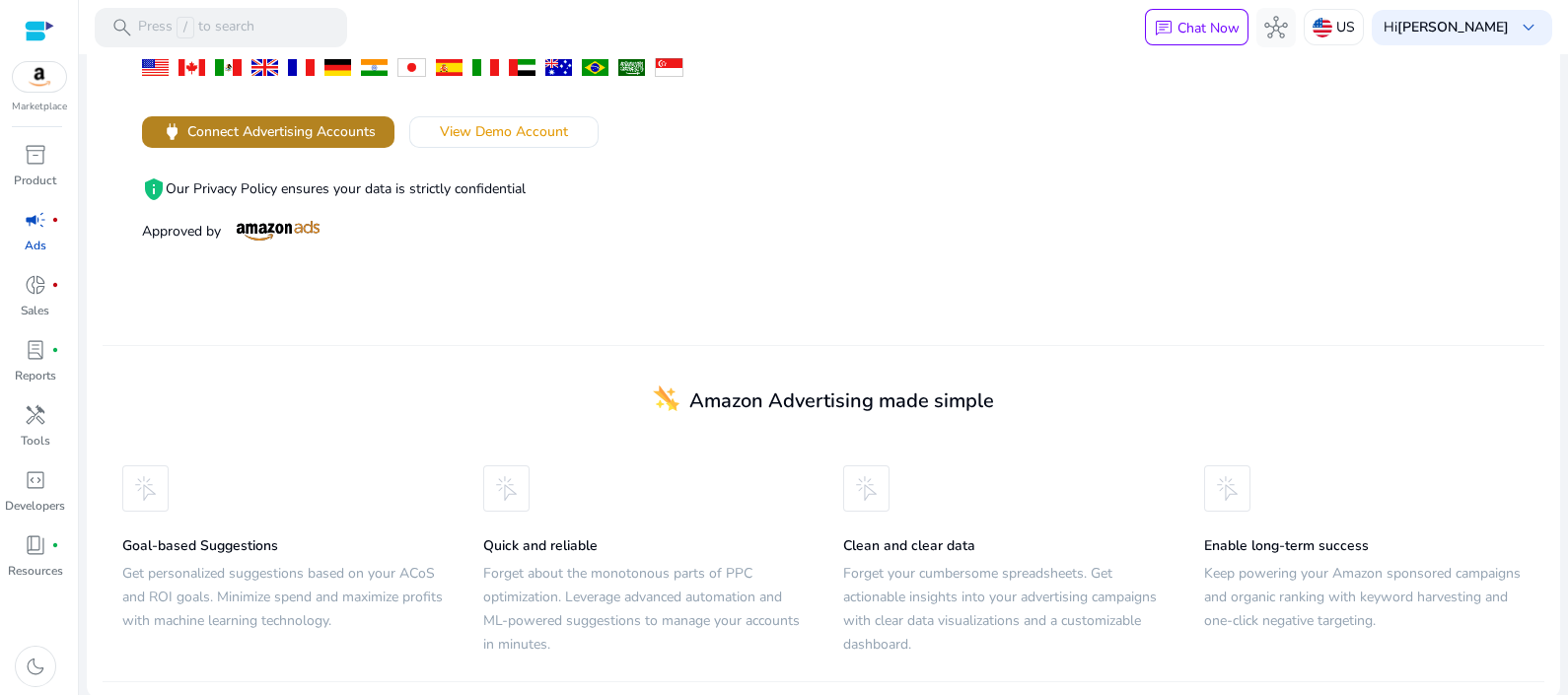 click on "Connect Advertising Accounts" 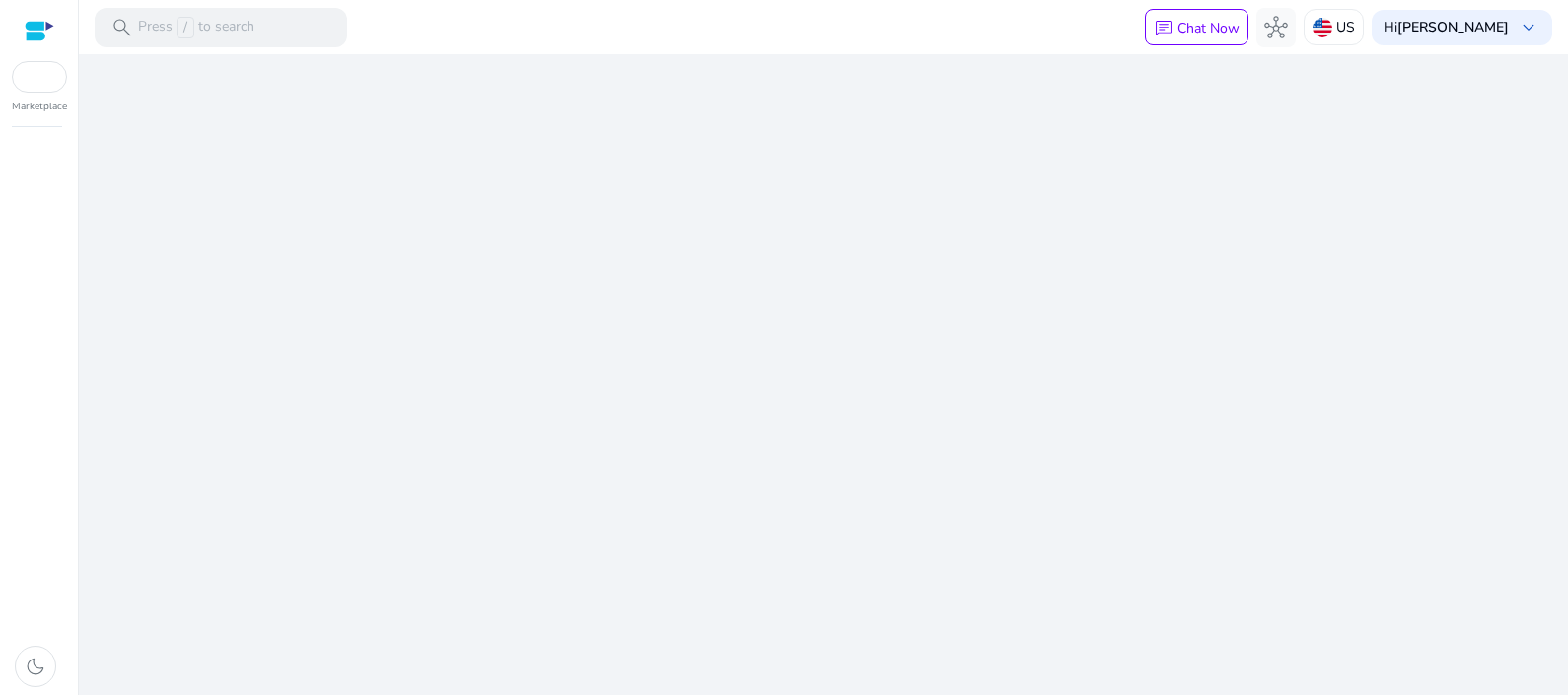 scroll, scrollTop: 0, scrollLeft: 0, axis: both 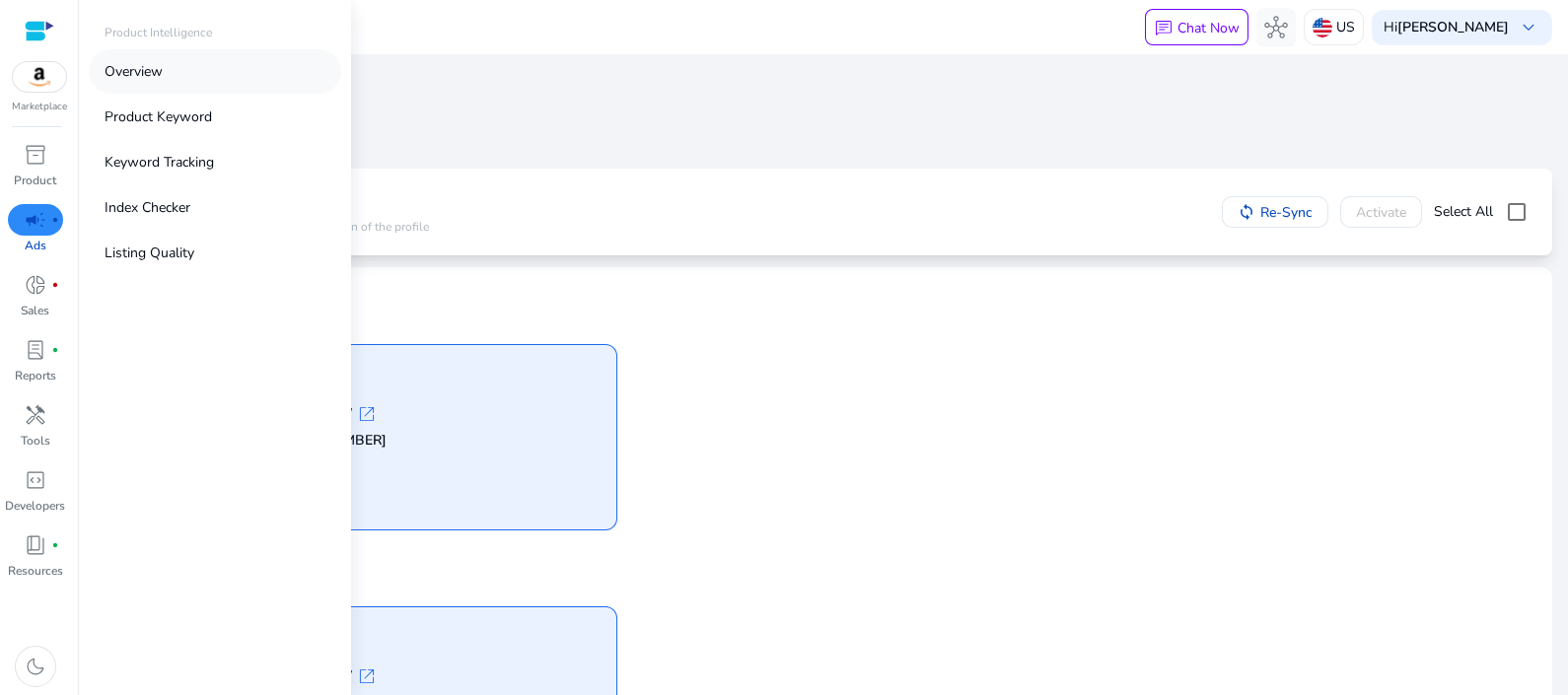 click on "Overview" at bounding box center (133, 71) 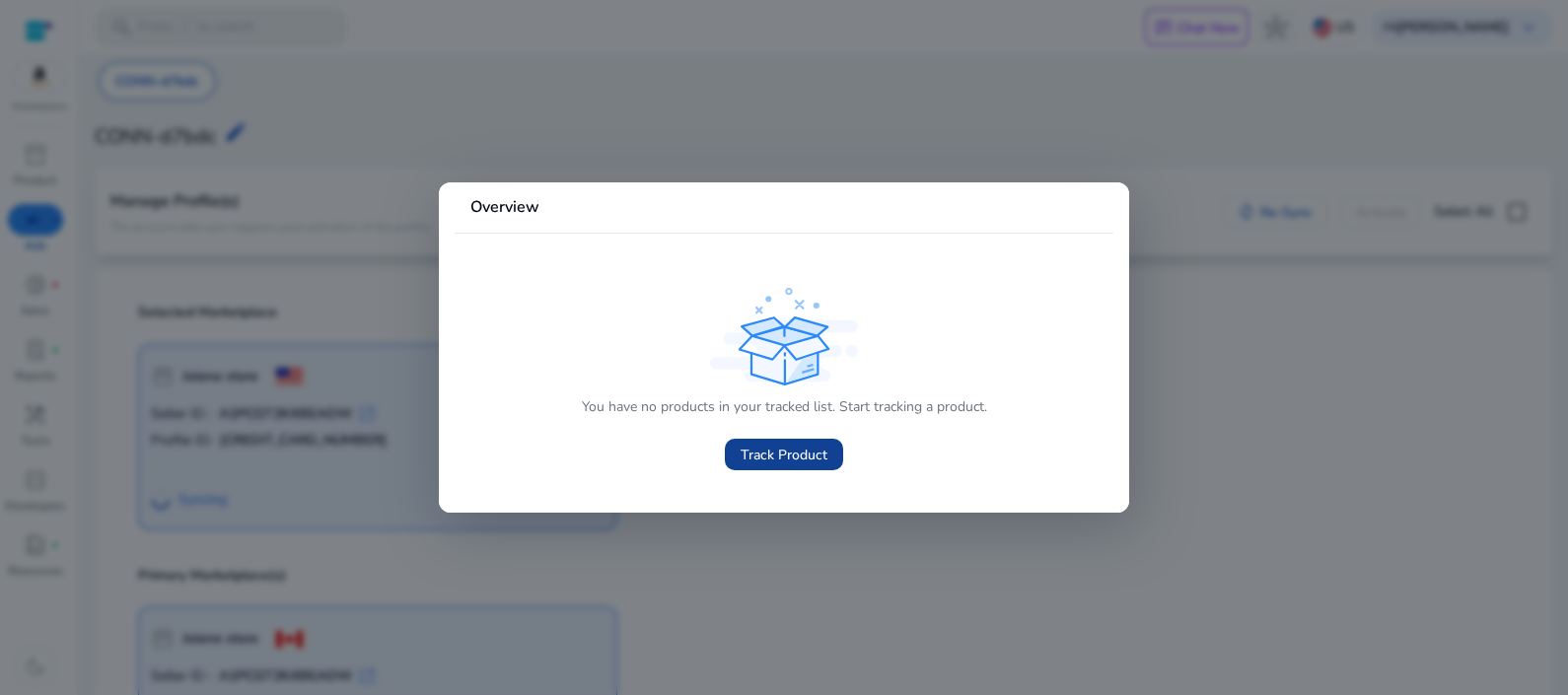 click on "Track Product" 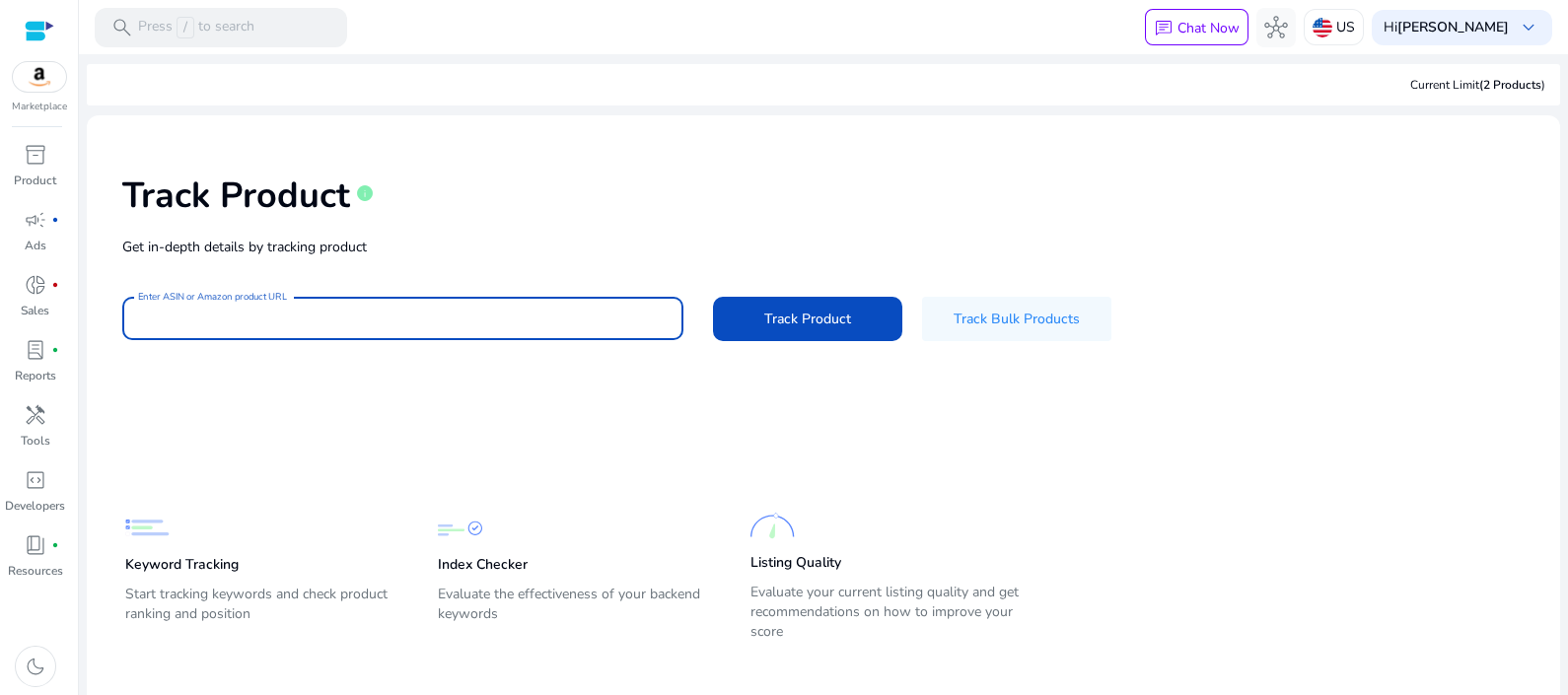 scroll, scrollTop: 0, scrollLeft: 0, axis: both 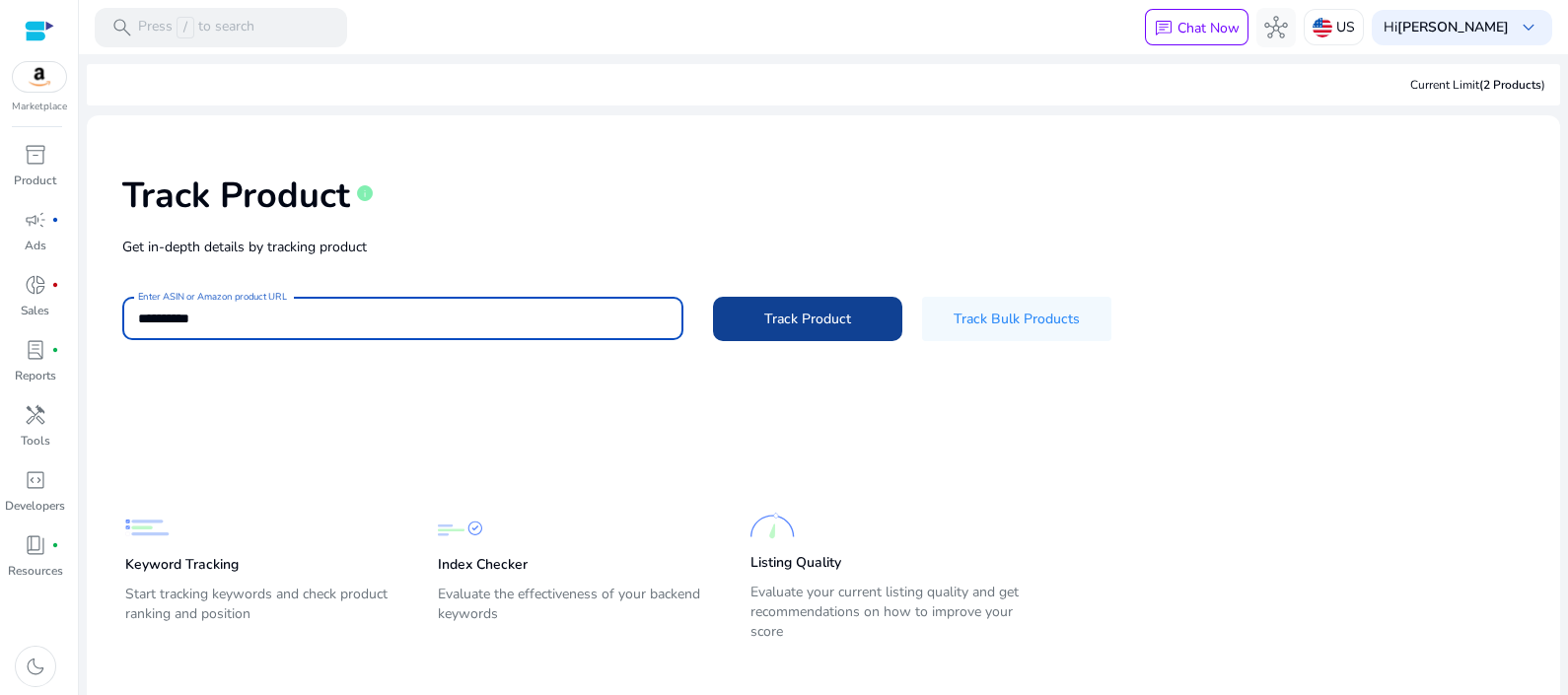 type on "**********" 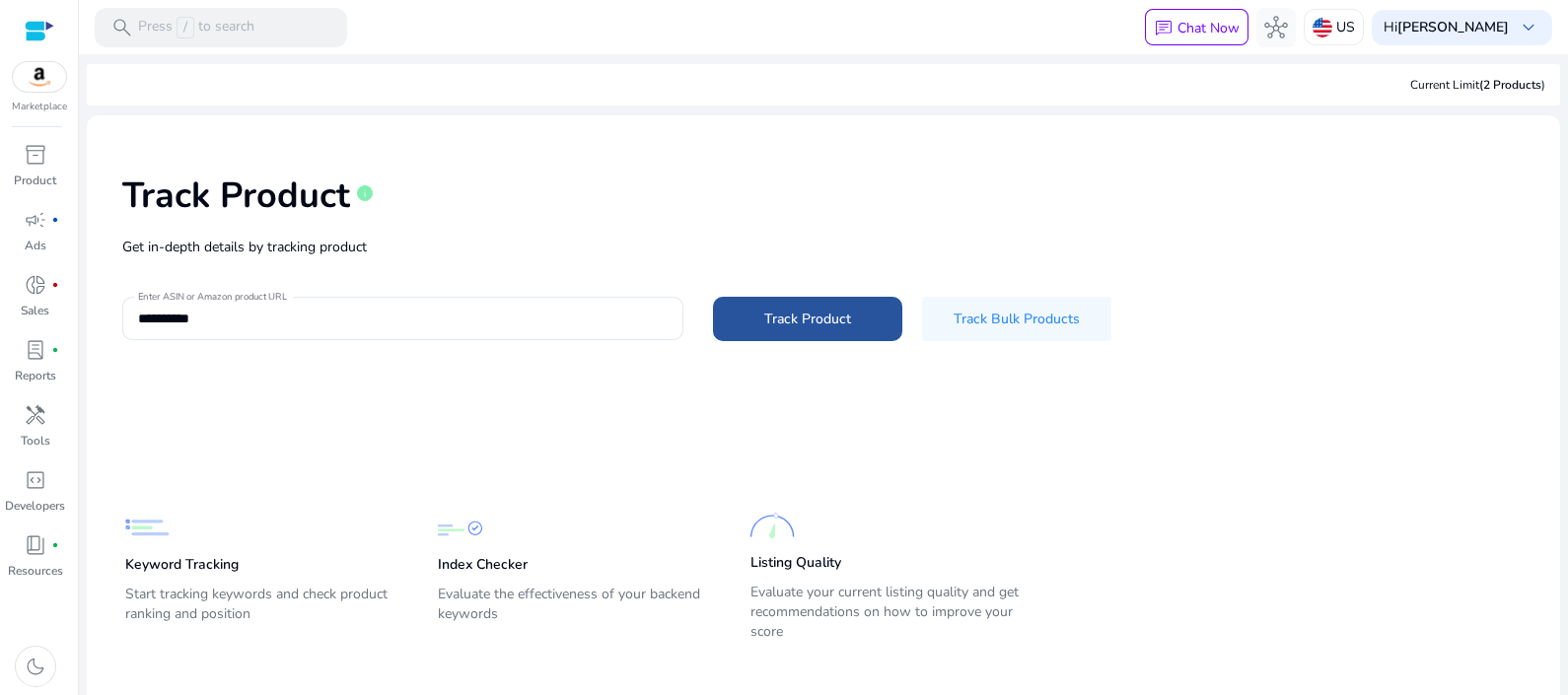 click on "Track Product" 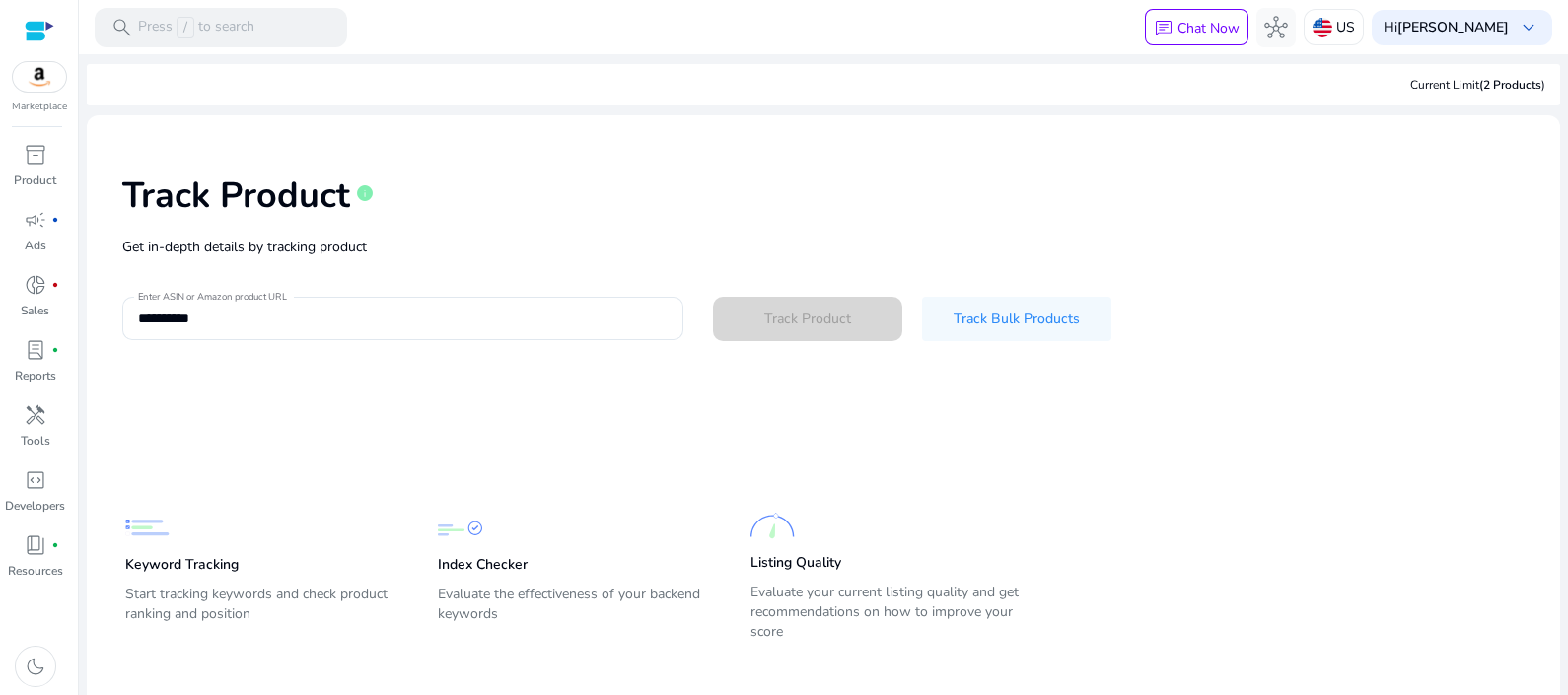 type 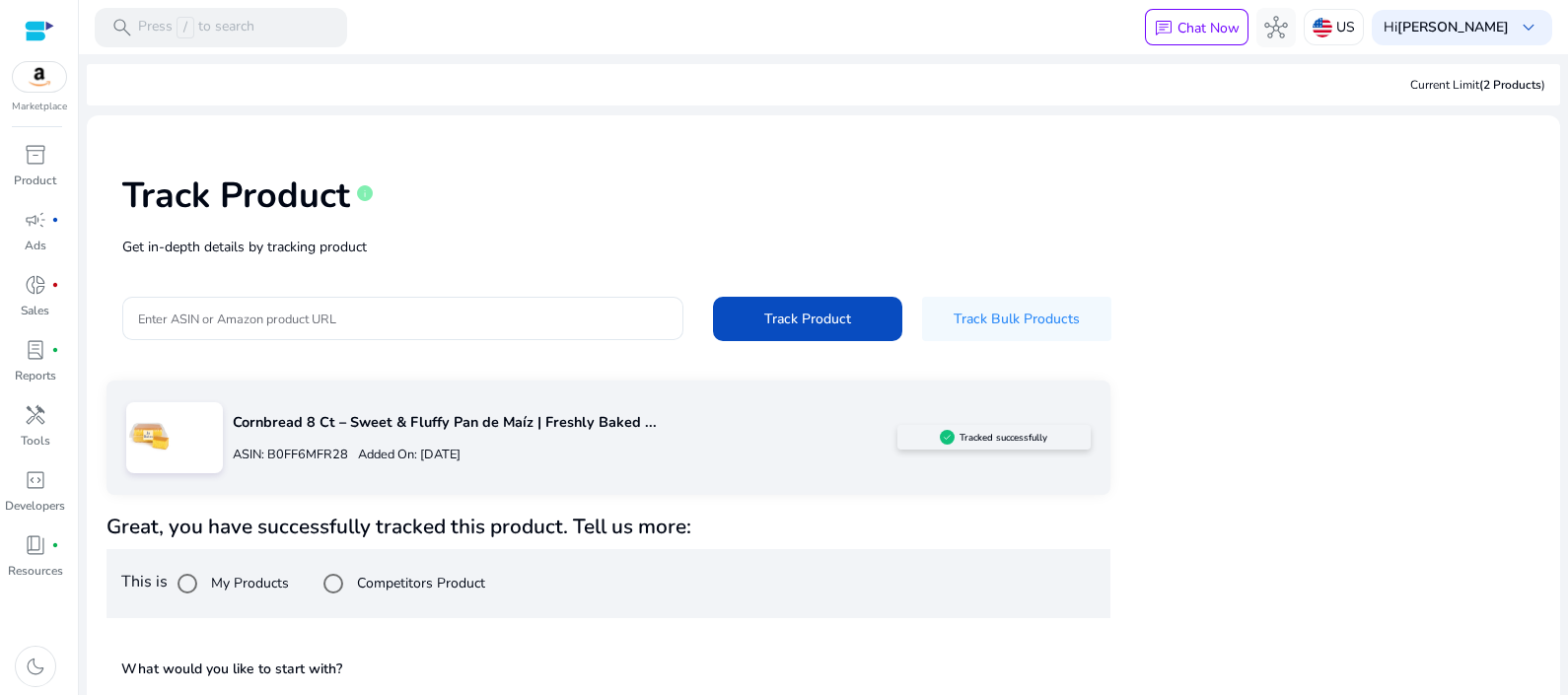 click on "Cornbread 8 Ct – Sweet & Fluffy Pan de Maíz | Freshly Baked ...  ASIN: B0FF6MFR28  Added On: [DATE]  Tracked successfully  Great, you have successfully tracked this product. Tell us more:   This is  My Products Competitors Product What would you like to start with? Track Keyword Positions Improve Listing Quality Find Potential Keywords Analyze indexing status on backend Search terms" 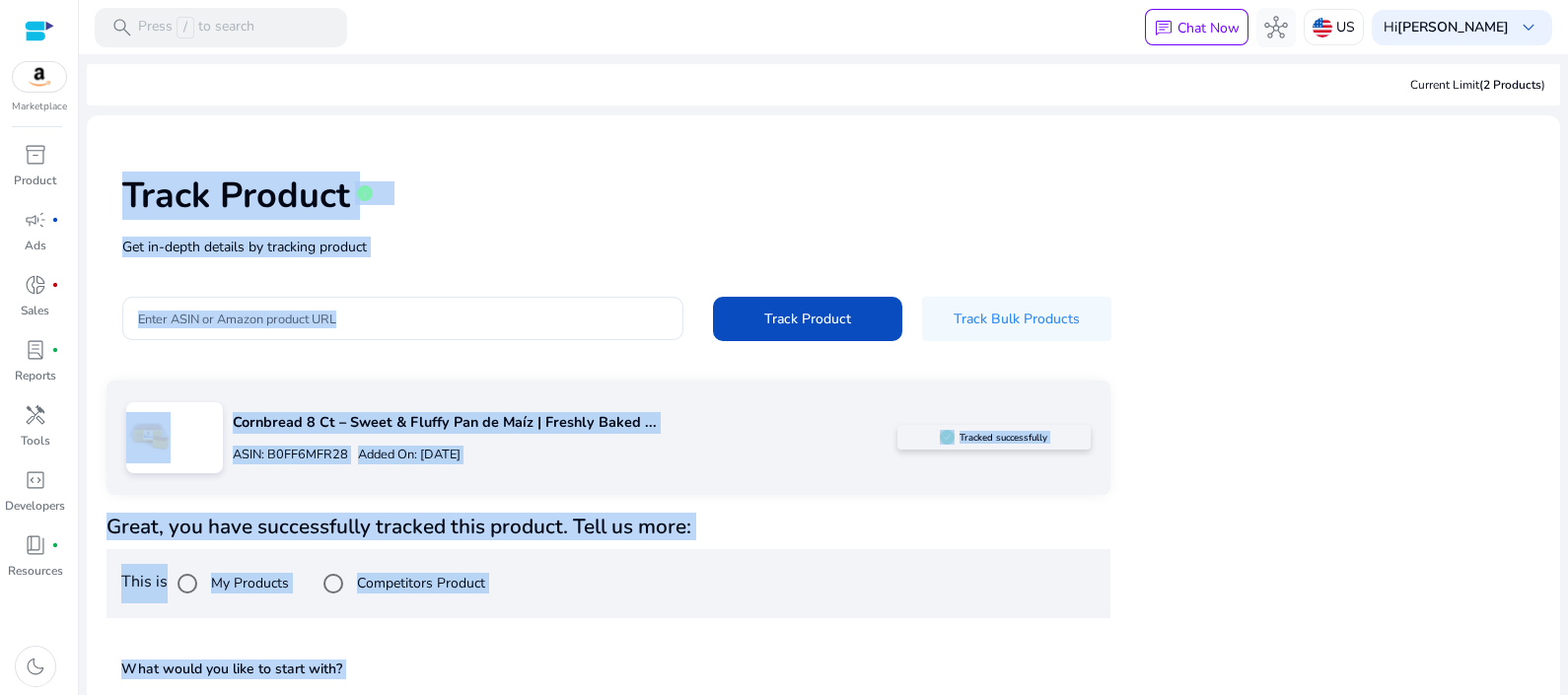 drag, startPoint x: 1559, startPoint y: 99, endPoint x: 1566, endPoint y: 209, distance: 110.2225 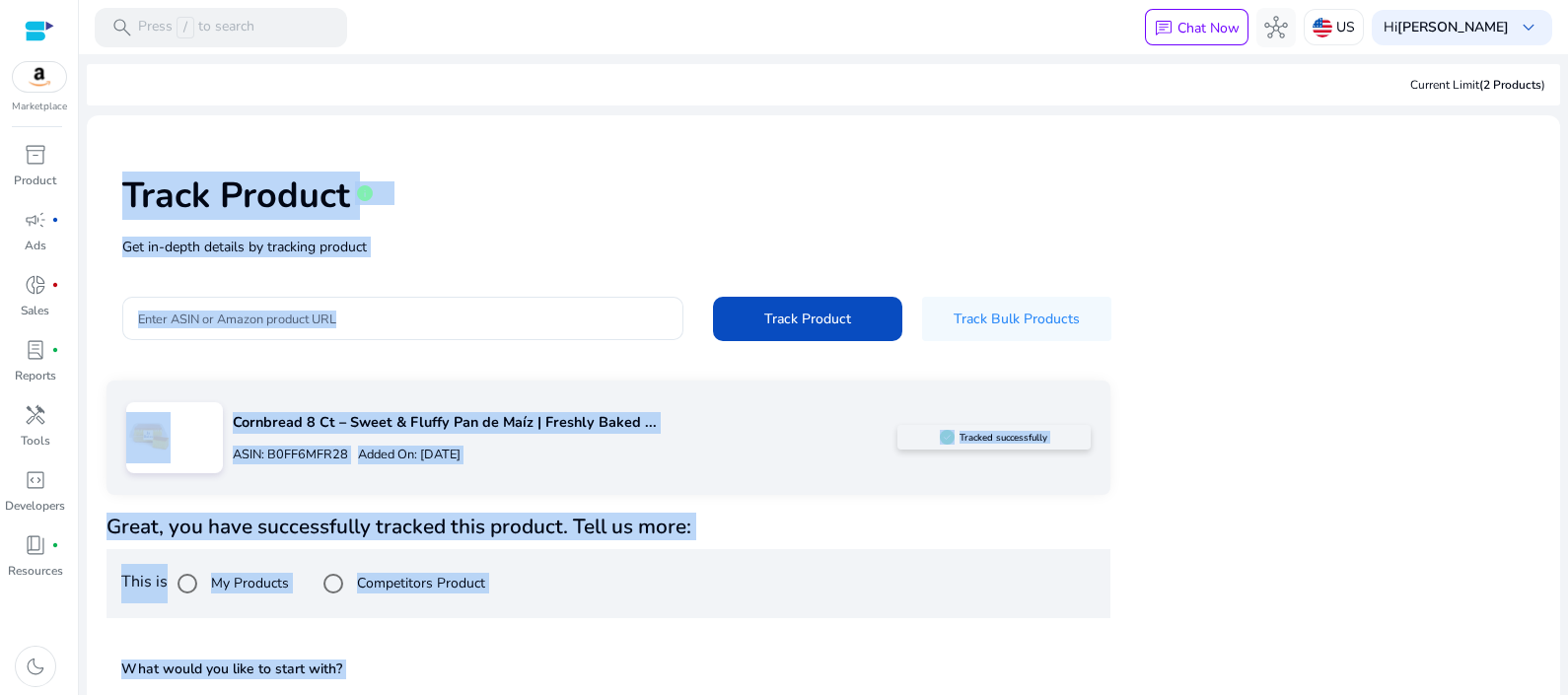 click on "Enter ASIN or Amazon product URL  Track Product   Track Bulk Products" 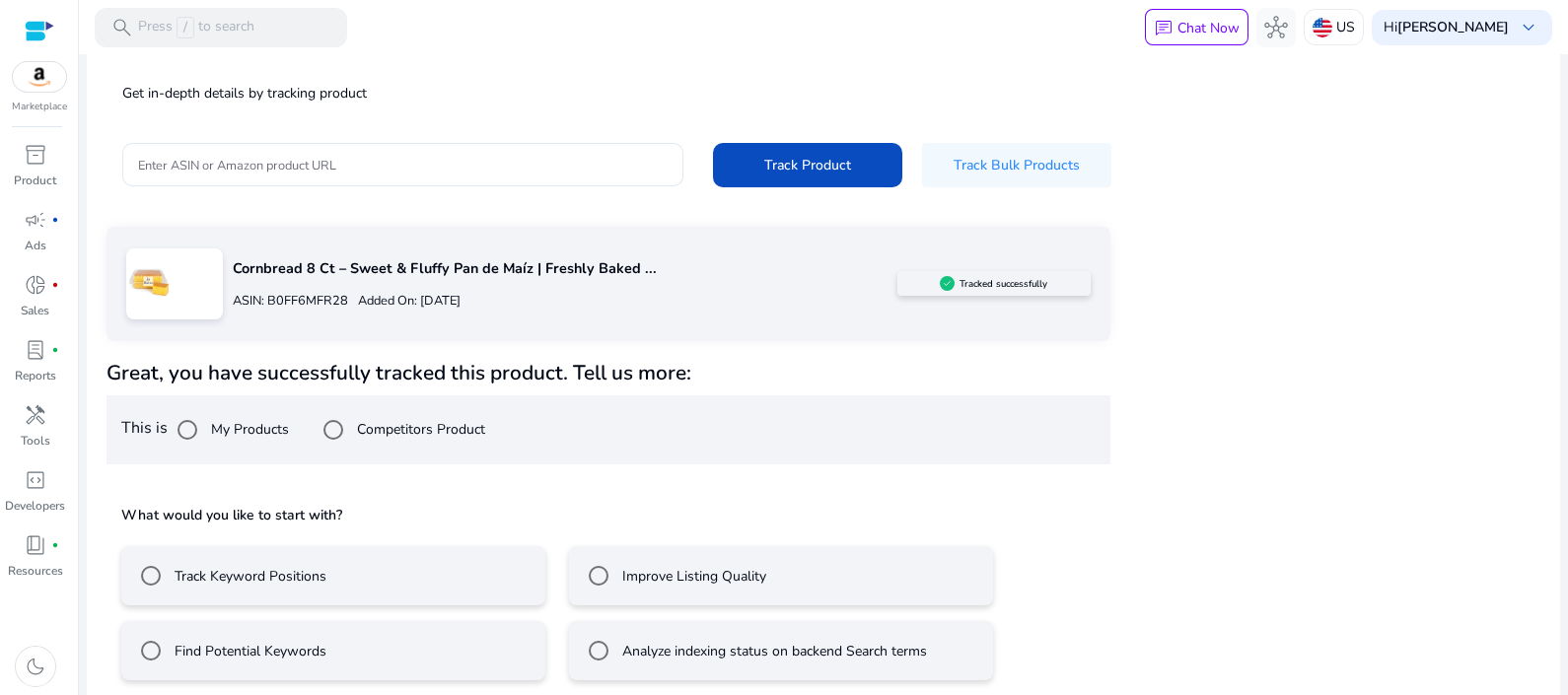 scroll, scrollTop: 168, scrollLeft: 0, axis: vertical 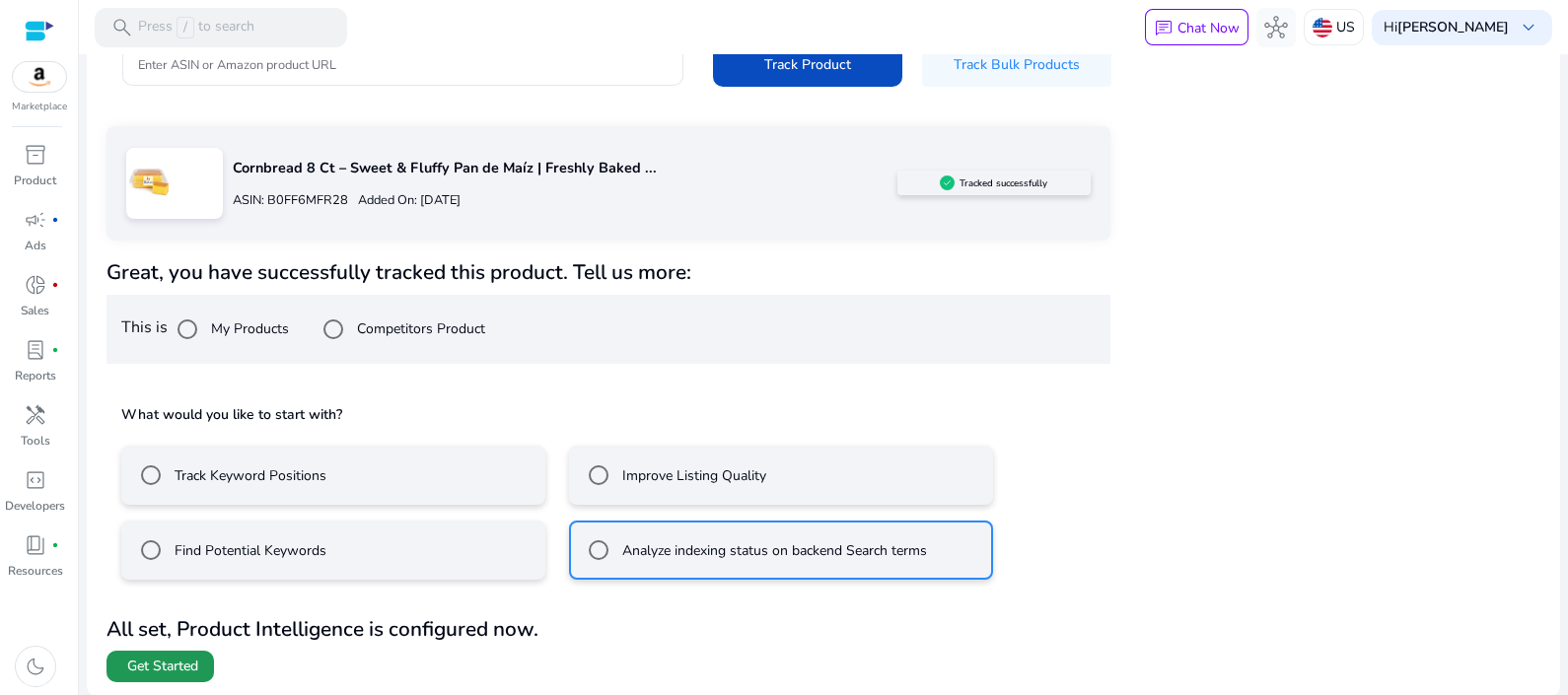 click on "Get Started" at bounding box center (163, 666) 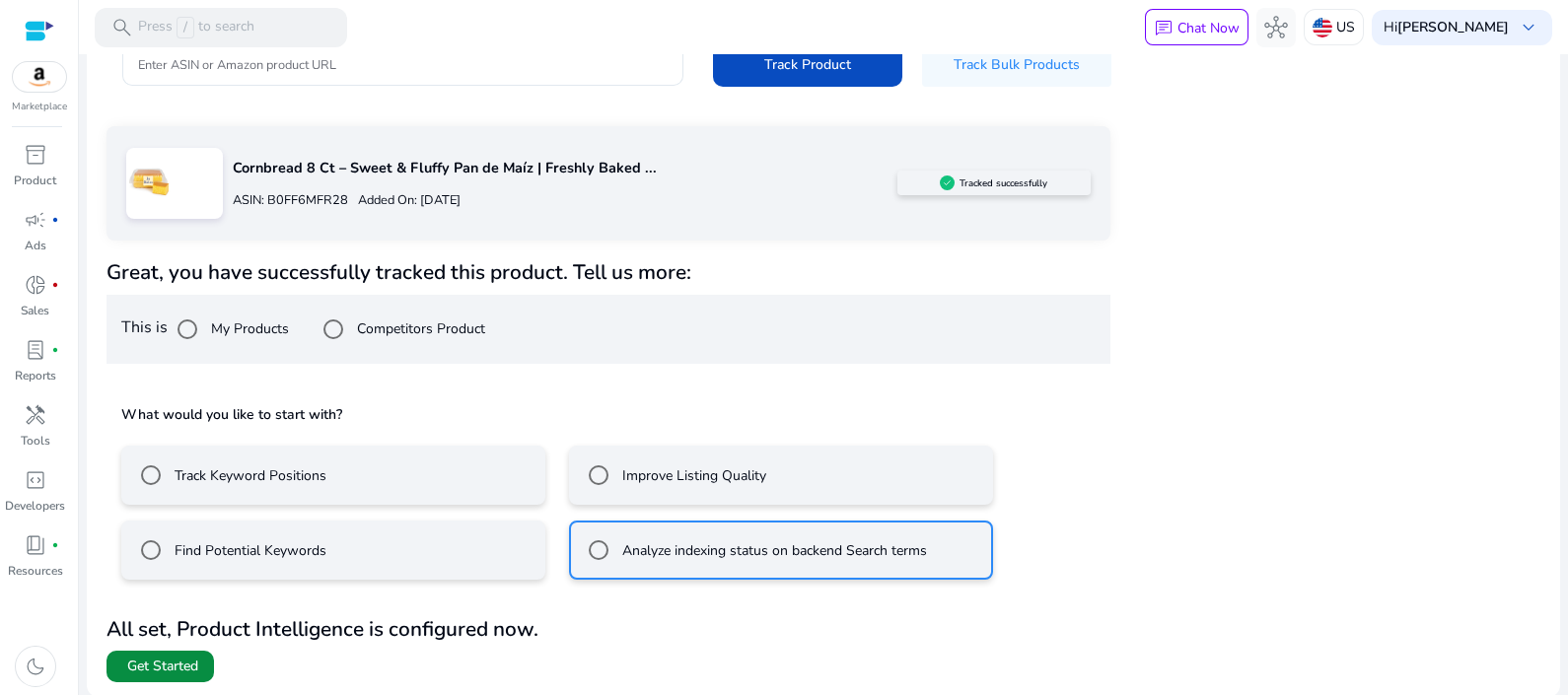 scroll, scrollTop: 0, scrollLeft: 0, axis: both 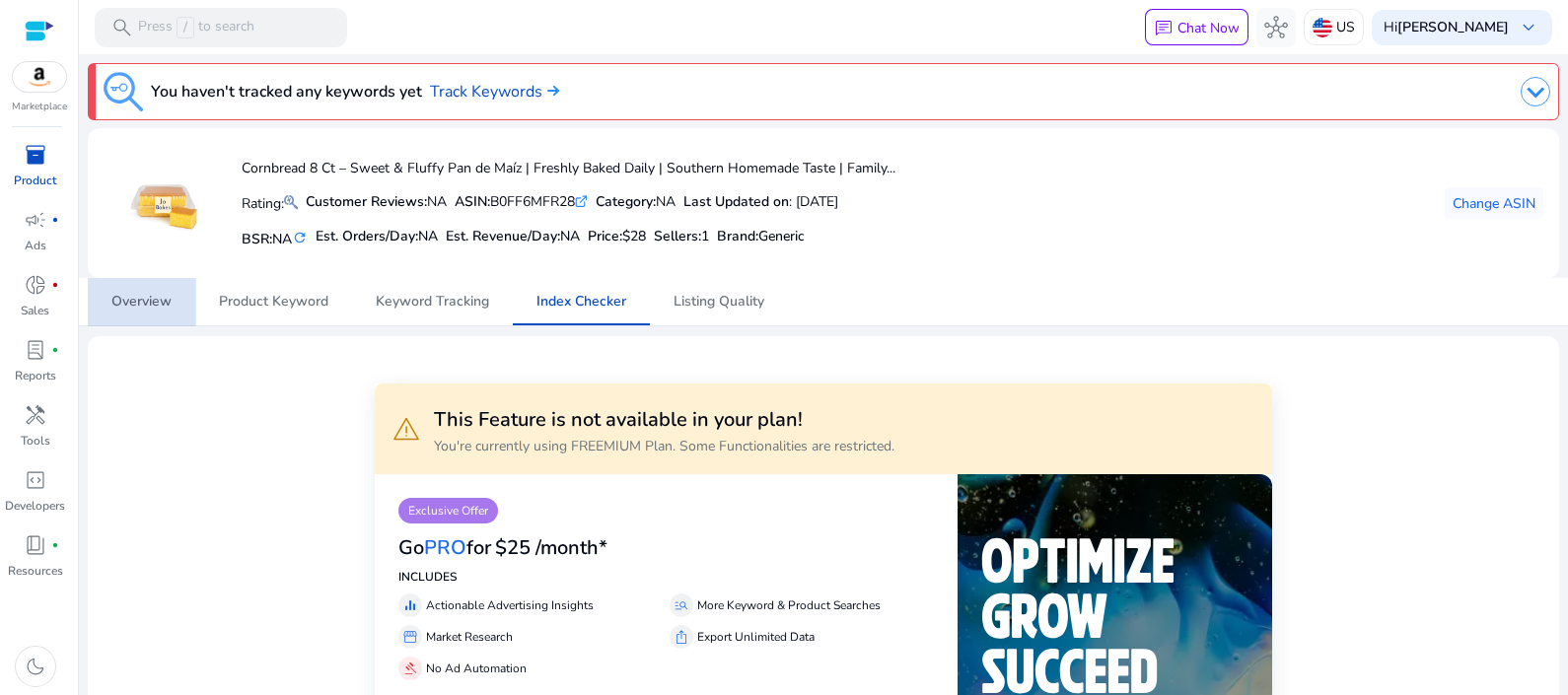 click on "Overview" at bounding box center (141, 302) 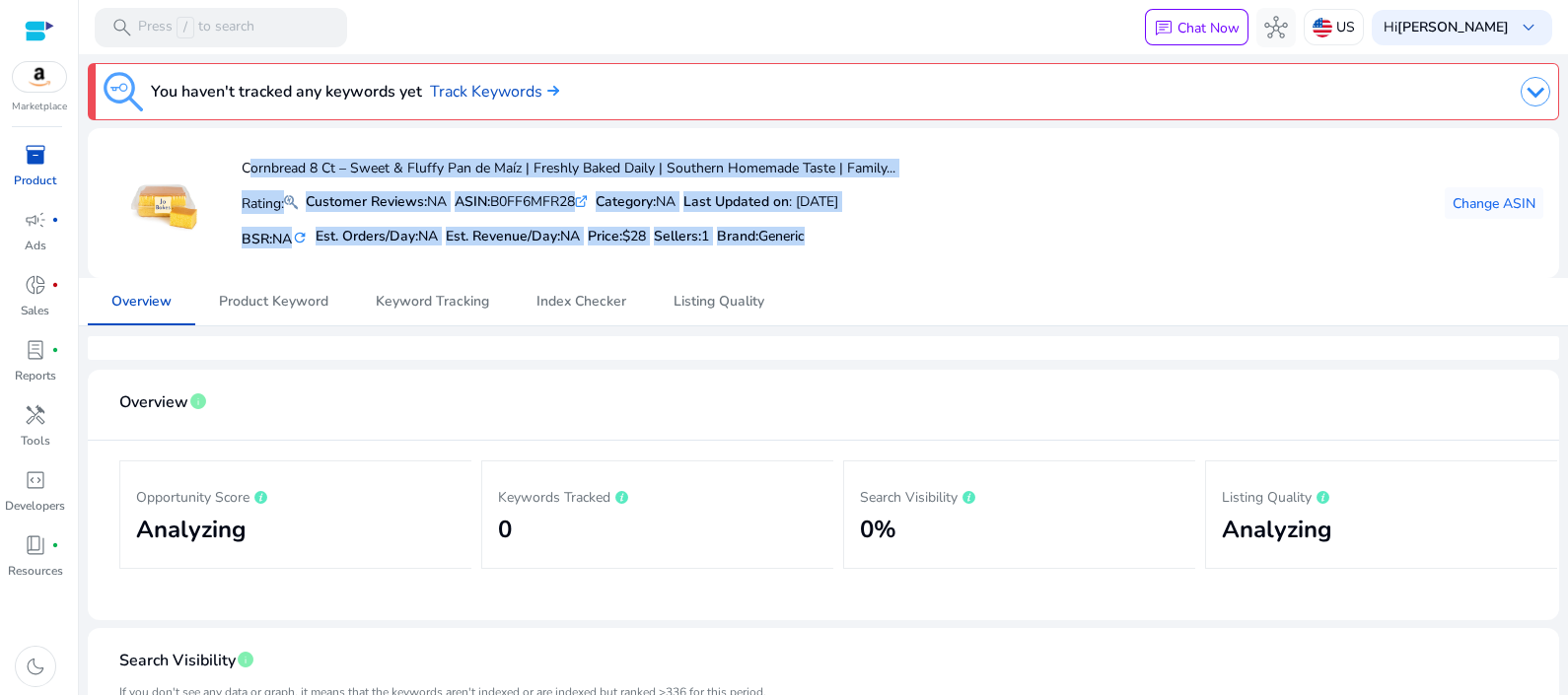 drag, startPoint x: 863, startPoint y: 236, endPoint x: 235, endPoint y: 159, distance: 632.70293 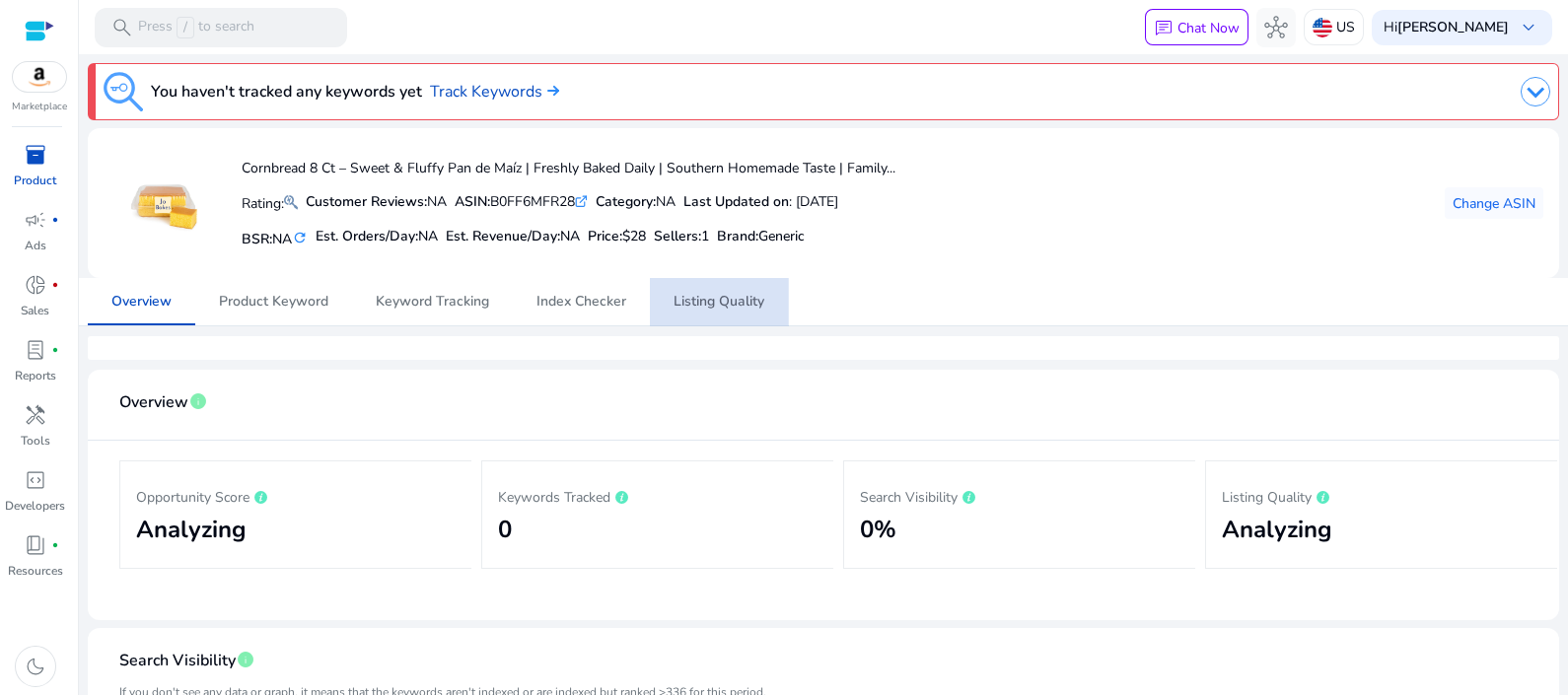 click on "Listing Quality" at bounding box center (719, 302) 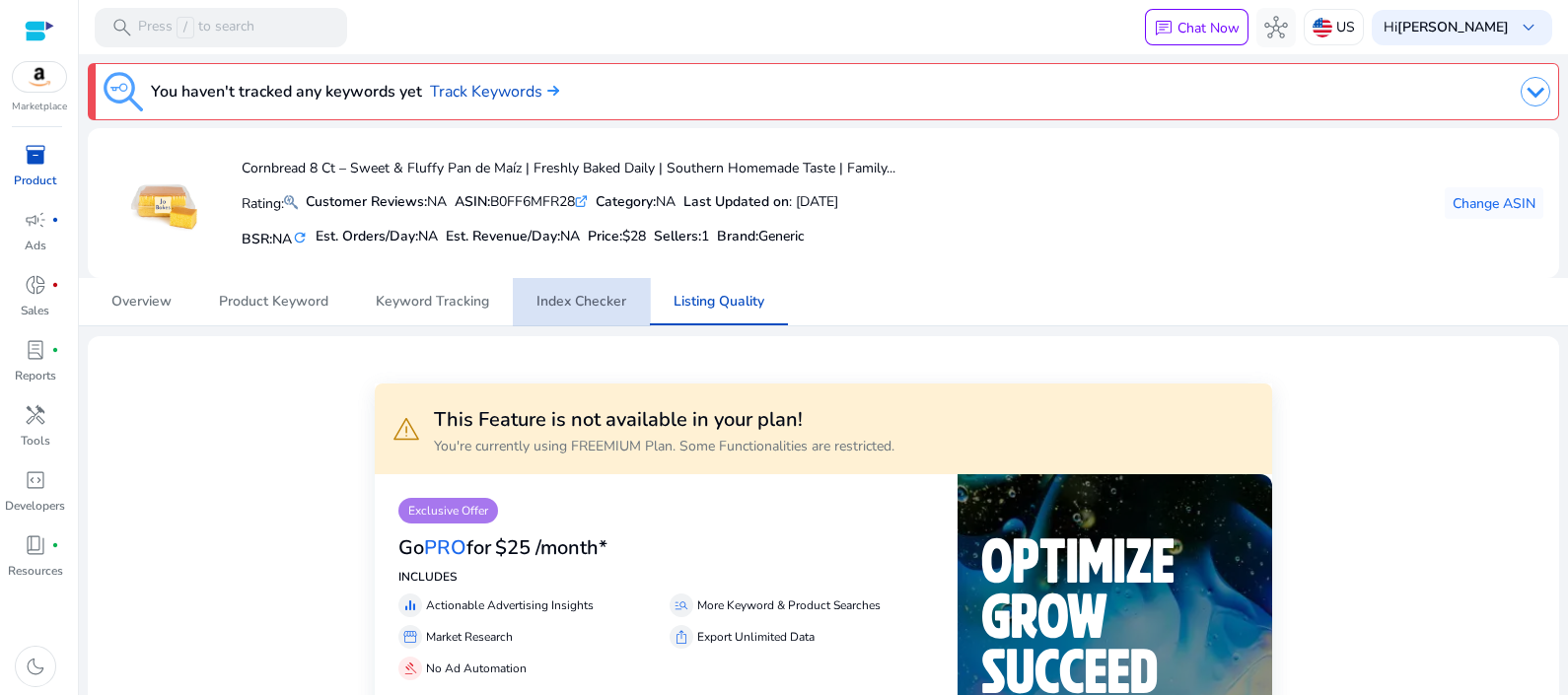 click on "Index Checker" at bounding box center (581, 302) 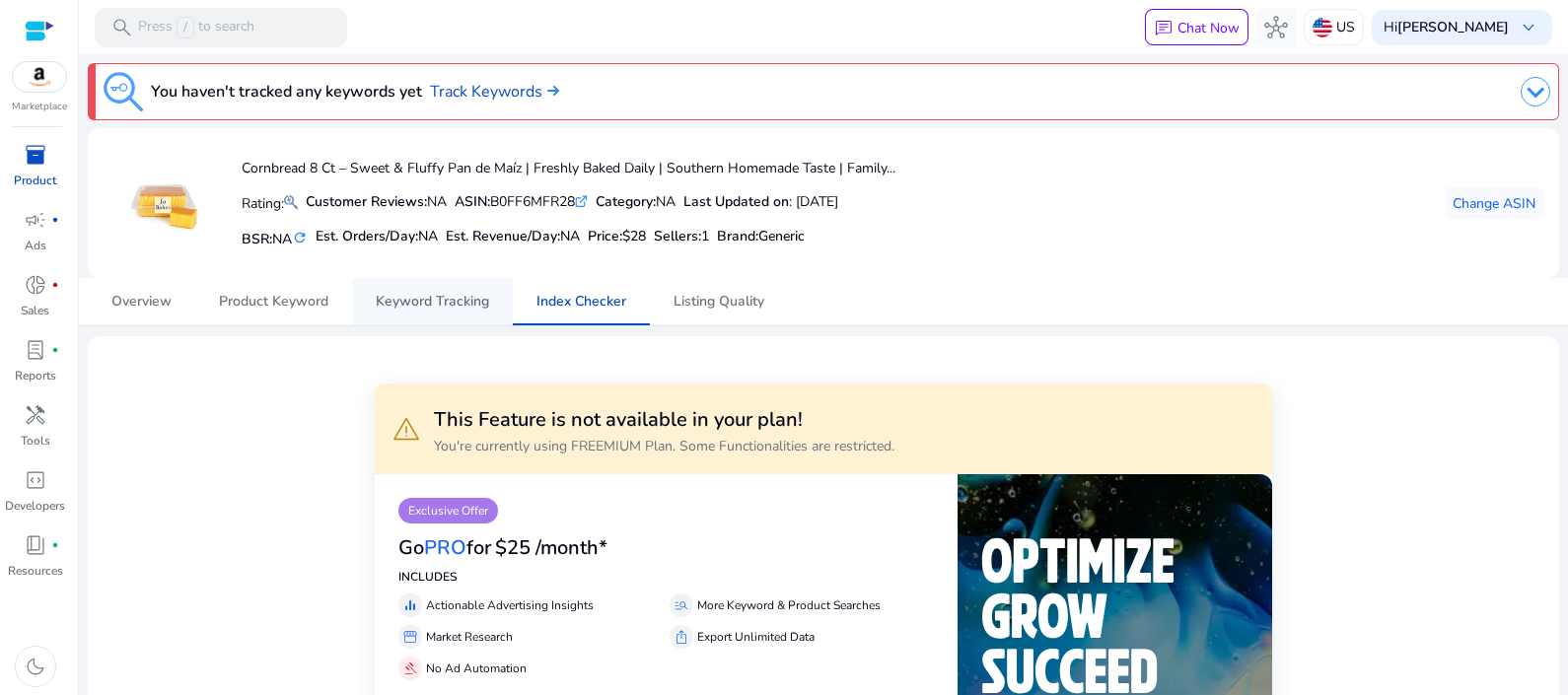 click on "Keyword Tracking" at bounding box center [432, 302] 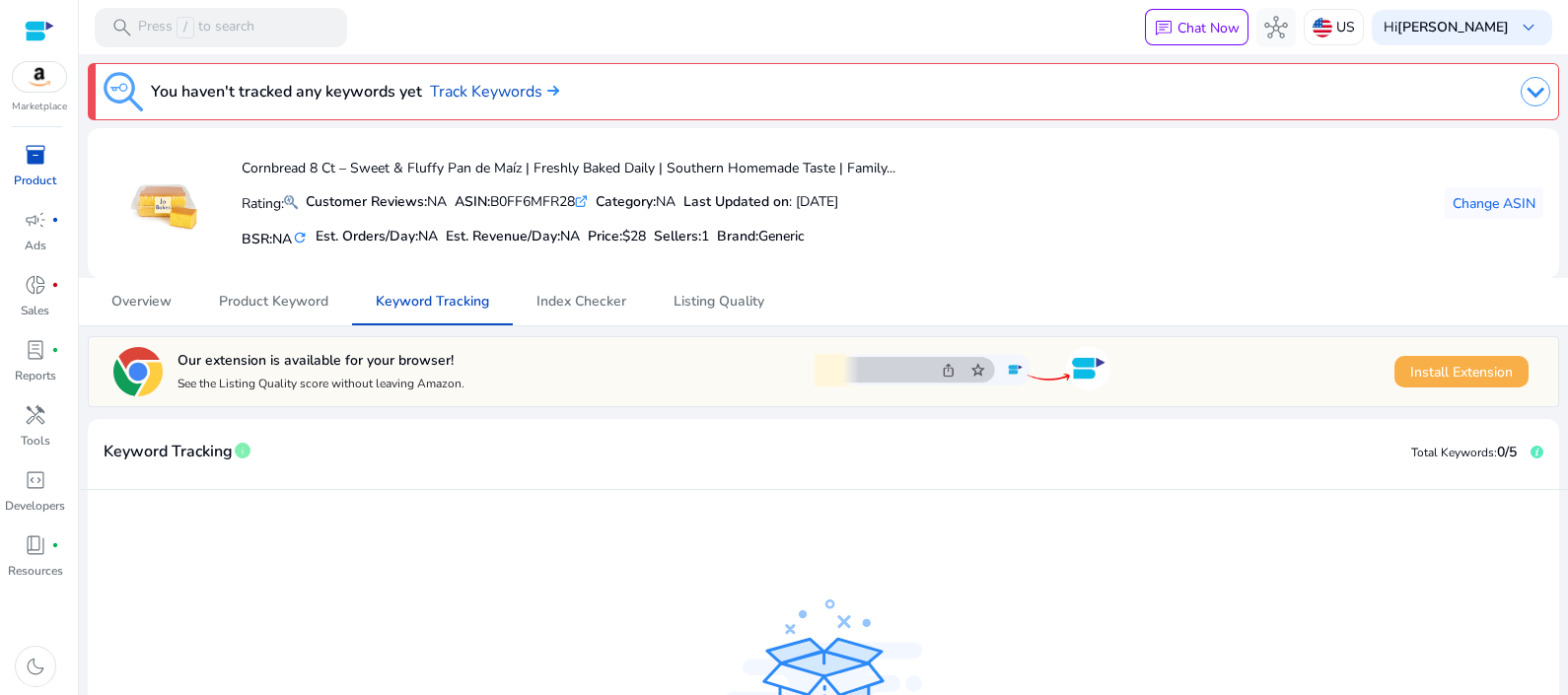 click on "Install Extension" 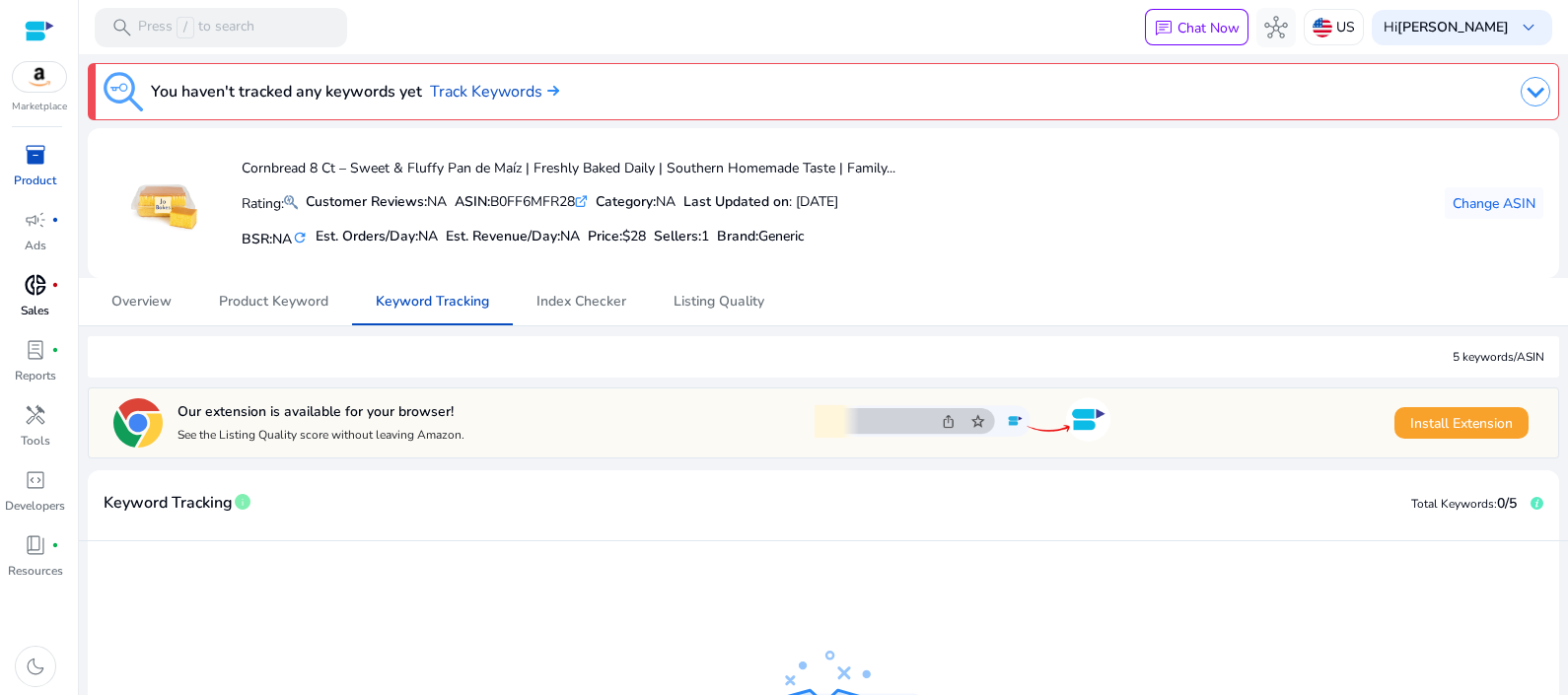 click on "donut_small" at bounding box center [36, 285] 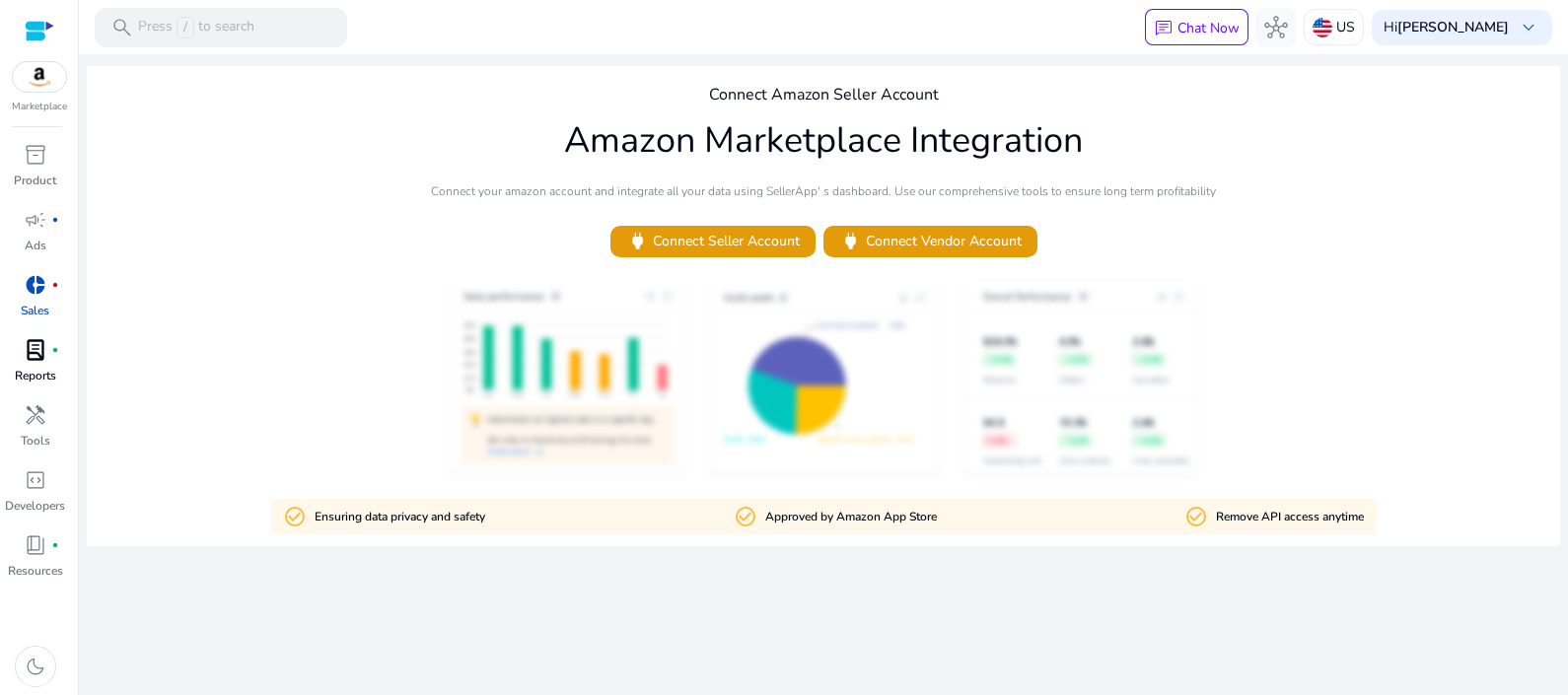 click on "lab_profile" at bounding box center [36, 350] 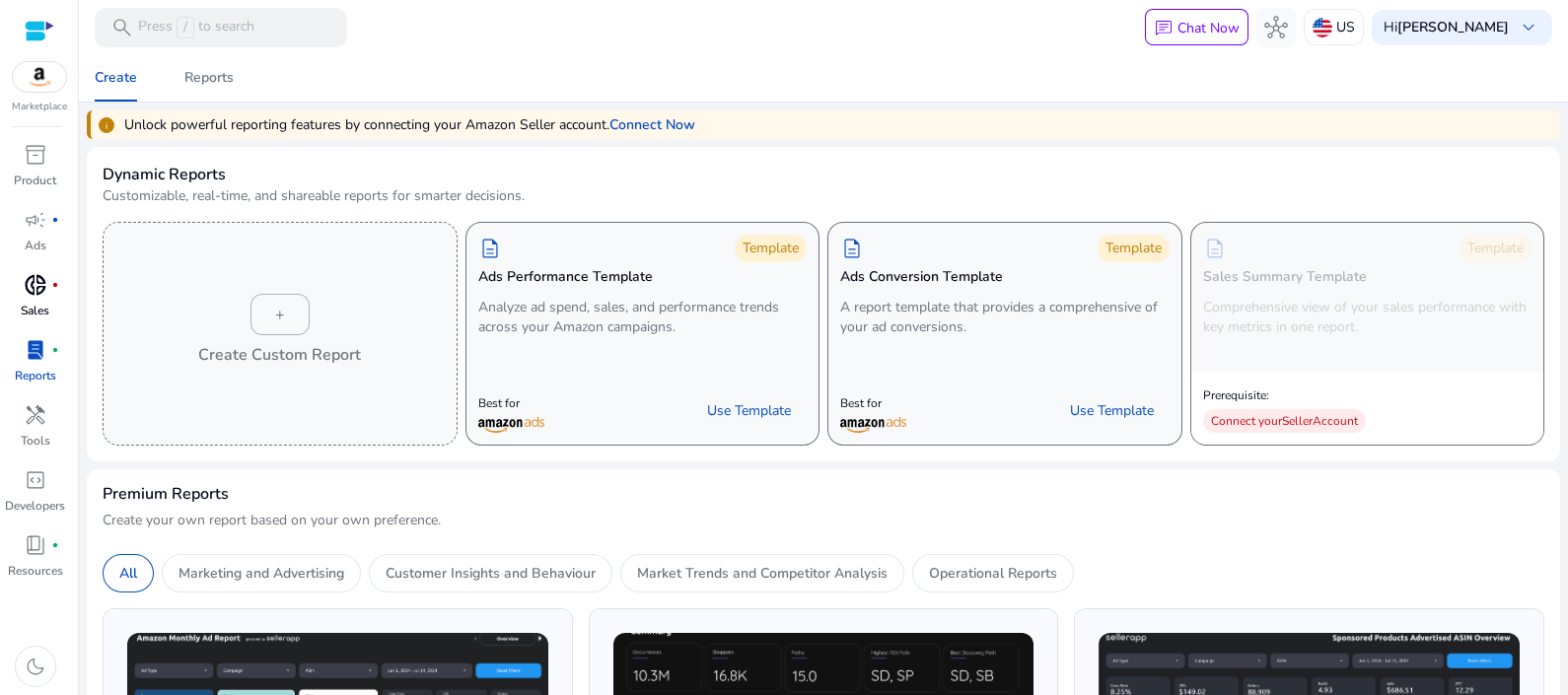 drag, startPoint x: 1559, startPoint y: 82, endPoint x: 1572, endPoint y: 247, distance: 165.51133 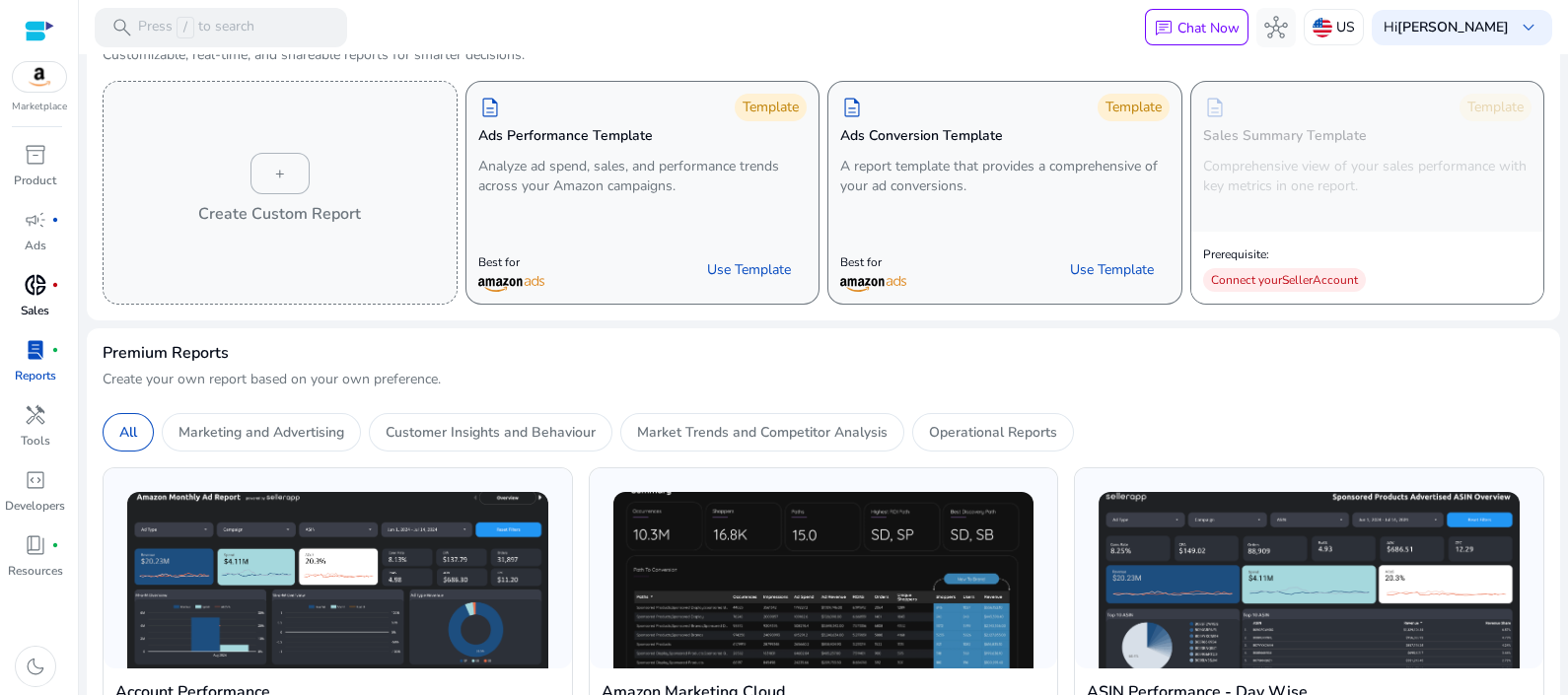 scroll, scrollTop: 258, scrollLeft: 0, axis: vertical 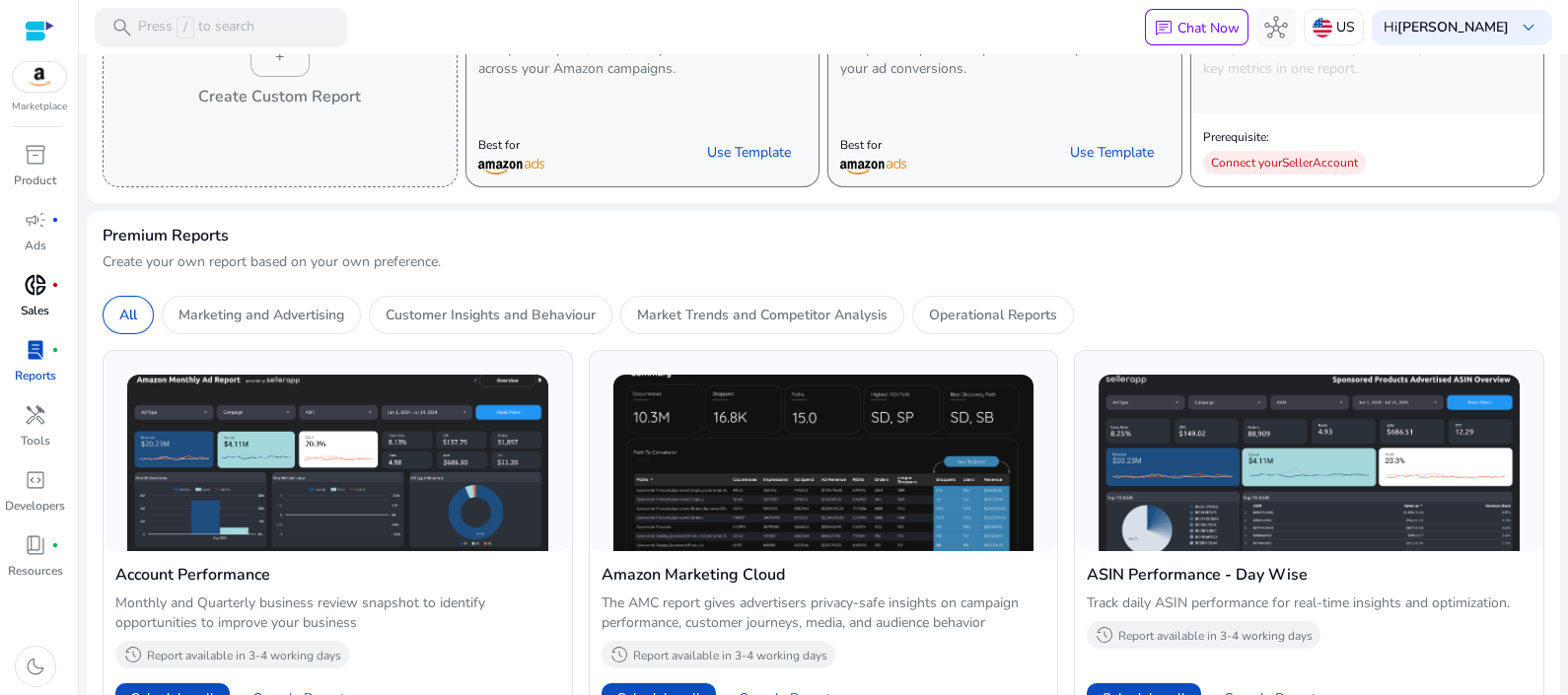 click on "Premium Reports   Create your own report based on your own preference.   All   Marketing and Advertising   Customer Insights and Behaviour   Market Trends and Competitor Analysis   Operational Reports   Account Performance   Monthly and Quarterly business review snapshot to identify opportunities to improve your business   history_2   Report available in 3-4 working days   Schedule call   Sample Report   Amazon Marketing Cloud   The AMC report gives advertisers privacy-safe insights on campaign performance, customer journeys, media, and audience behavior   history_2   Report available in 3-4 working days   Schedule call   Sample Report   ASIN Performance - Day Wise   Track daily ASIN performance for real-time insights and optimization.   history_2   Report available in 3-4 working days   Schedule call   Sample Report   SUPA (Strategic Utilization and Performance Analysis)   Comprehensive review of campaign metrics to maximize budget efficiency and performance.   history_2   Schedule call   Sample Report" 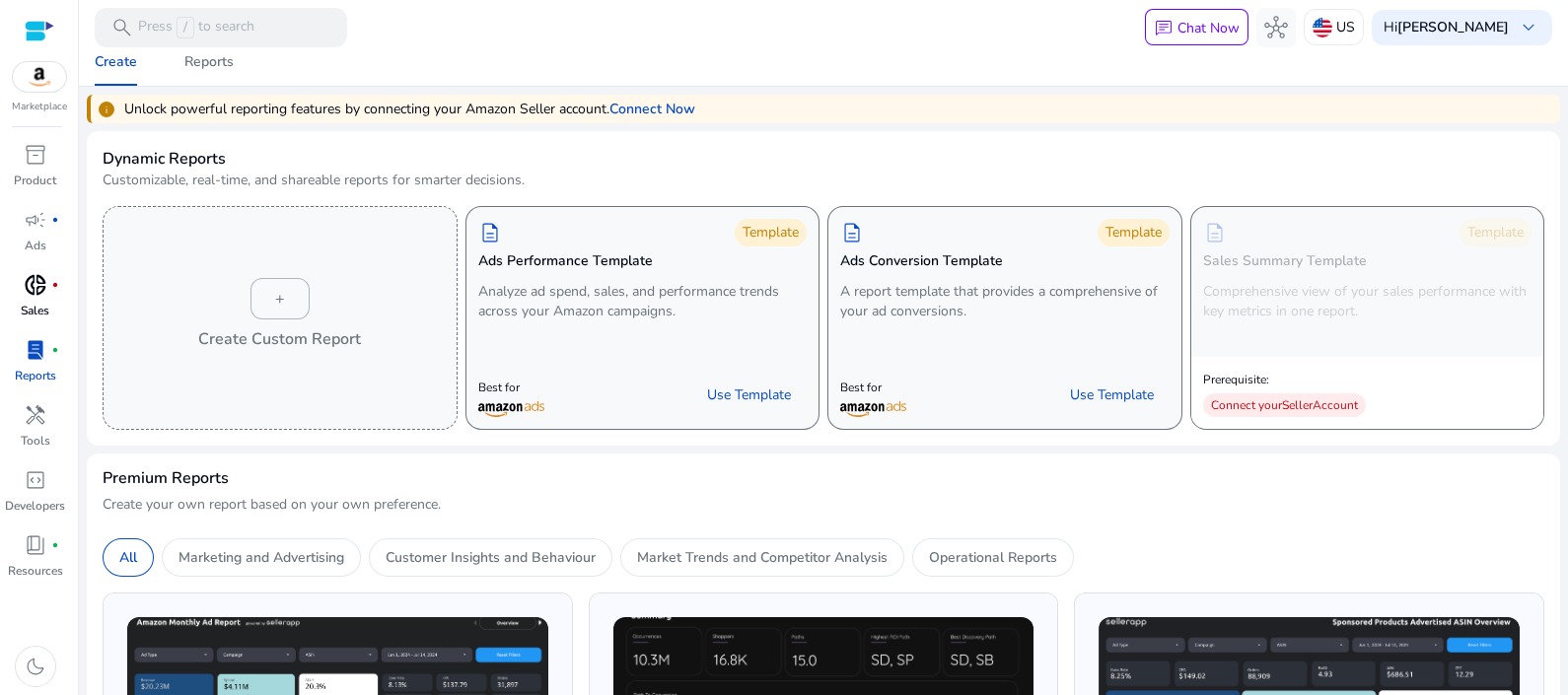 scroll, scrollTop: 0, scrollLeft: 0, axis: both 